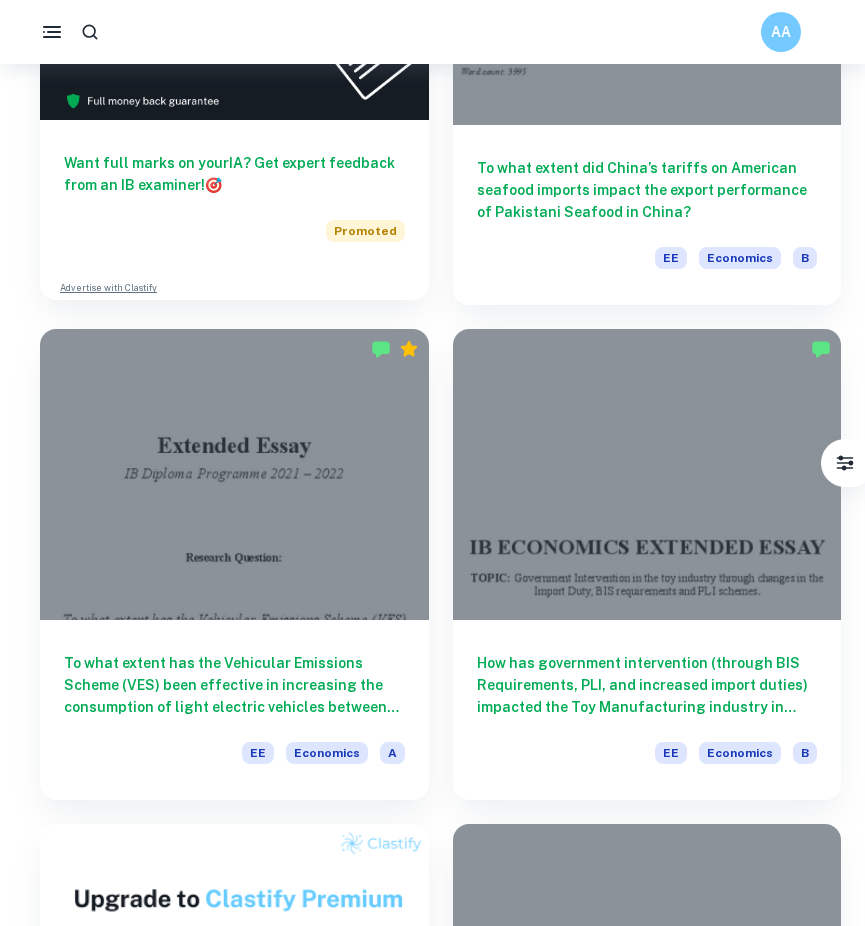 scroll, scrollTop: 843, scrollLeft: 0, axis: vertical 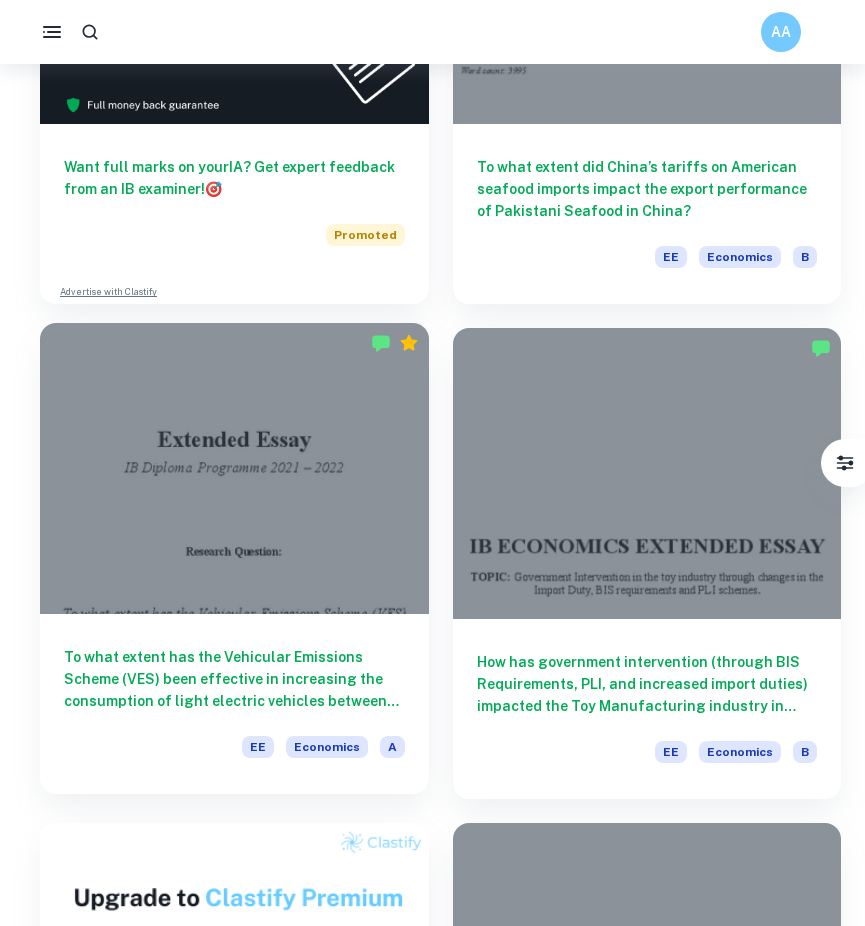 click at bounding box center (234, 468) 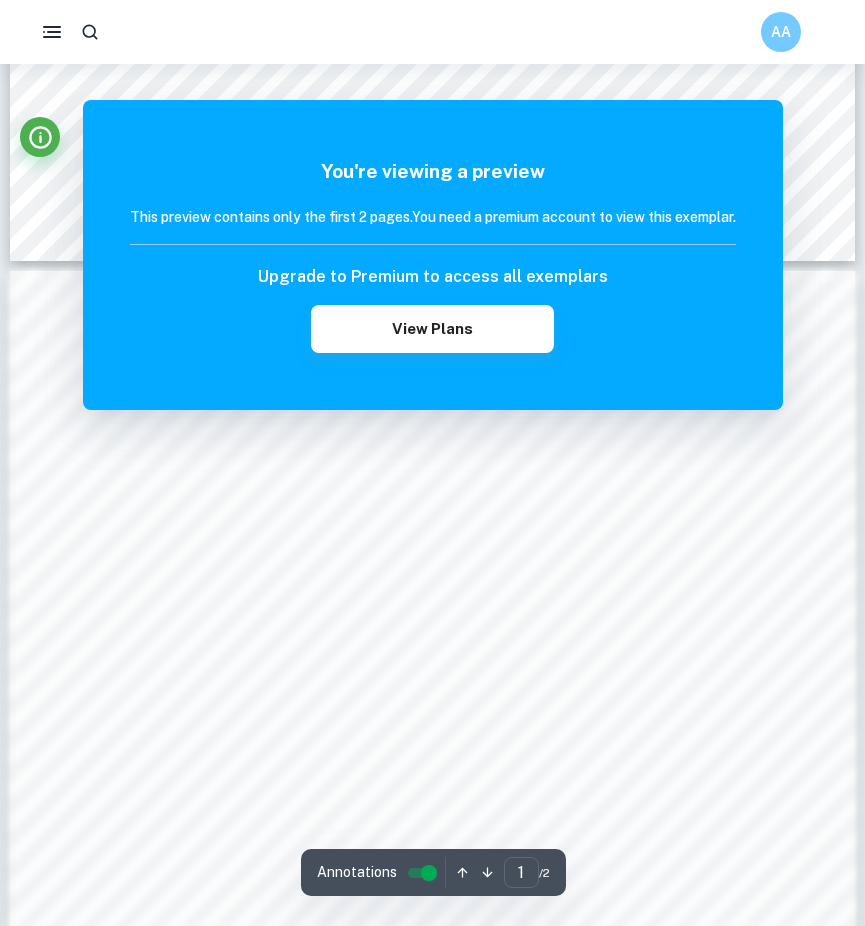 scroll, scrollTop: 972, scrollLeft: 0, axis: vertical 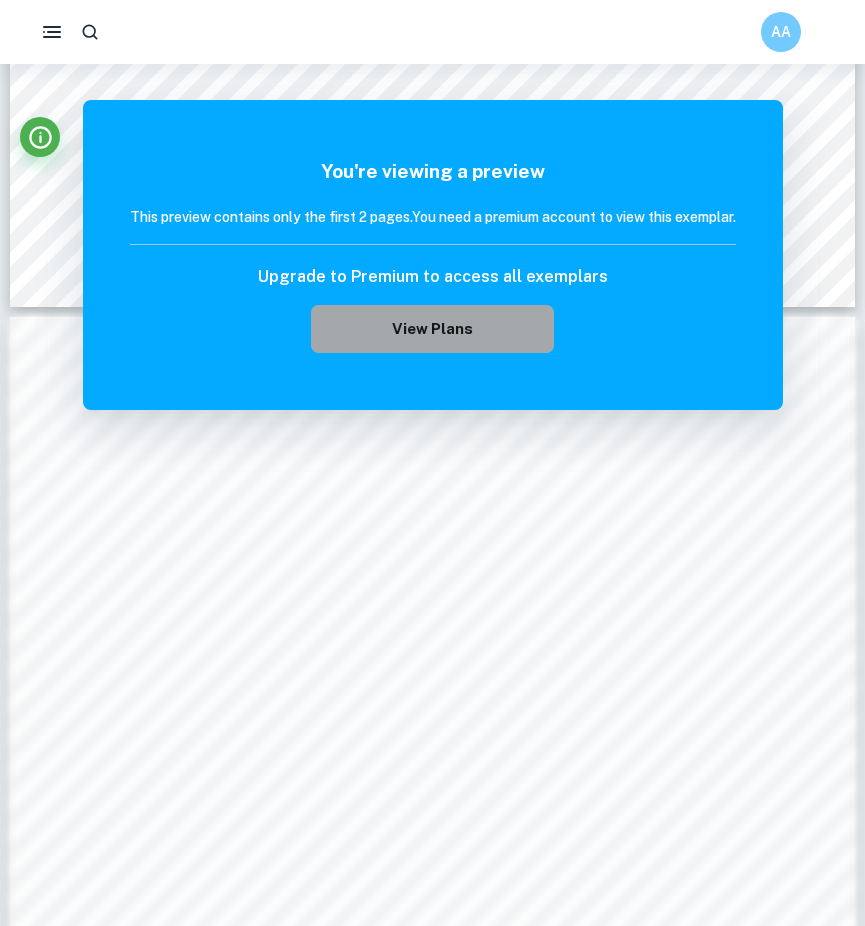 click on "View Plans" at bounding box center [432, 329] 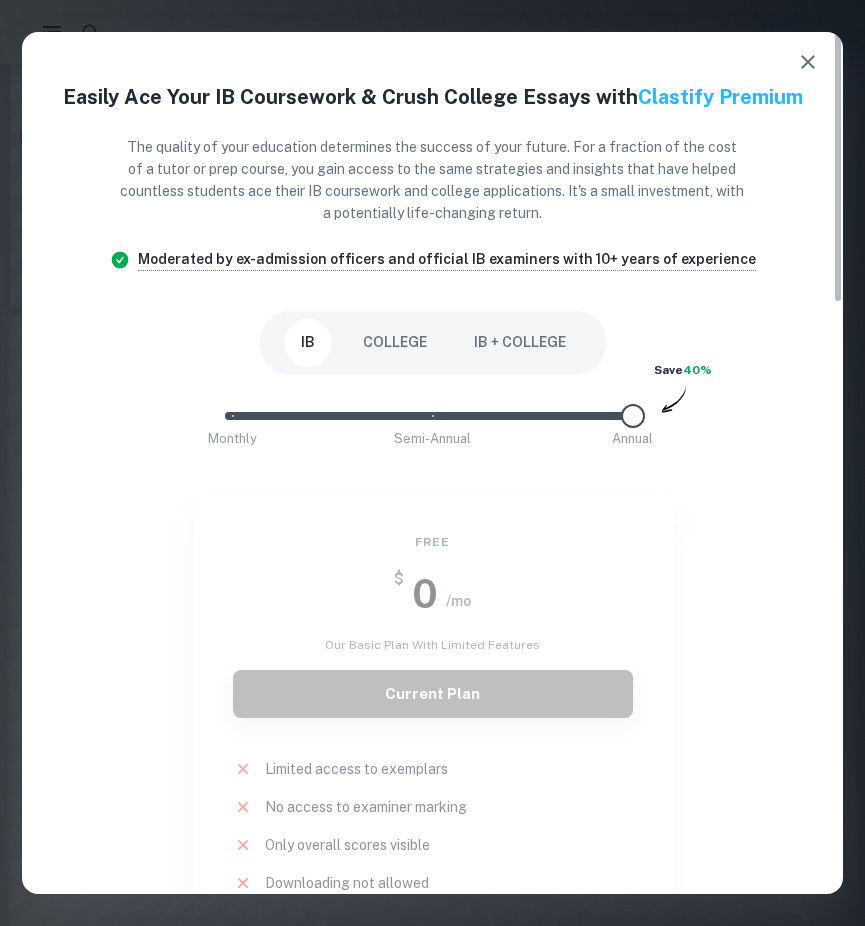 click 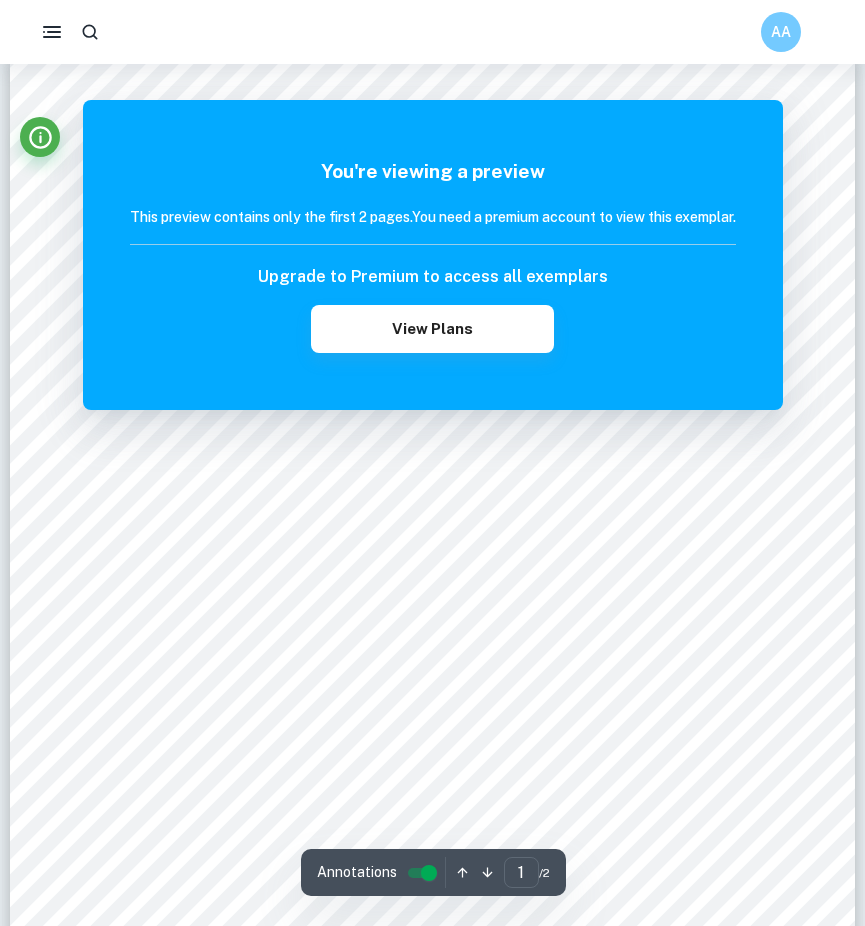 scroll, scrollTop: 117, scrollLeft: 0, axis: vertical 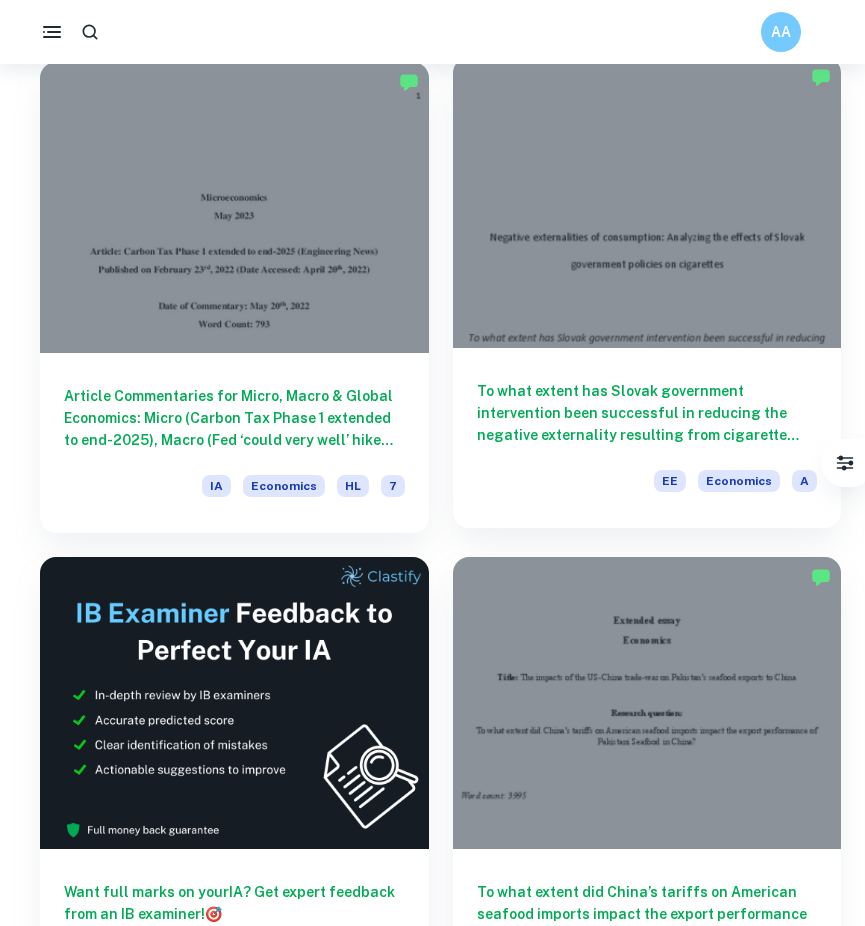 click at bounding box center (647, 202) 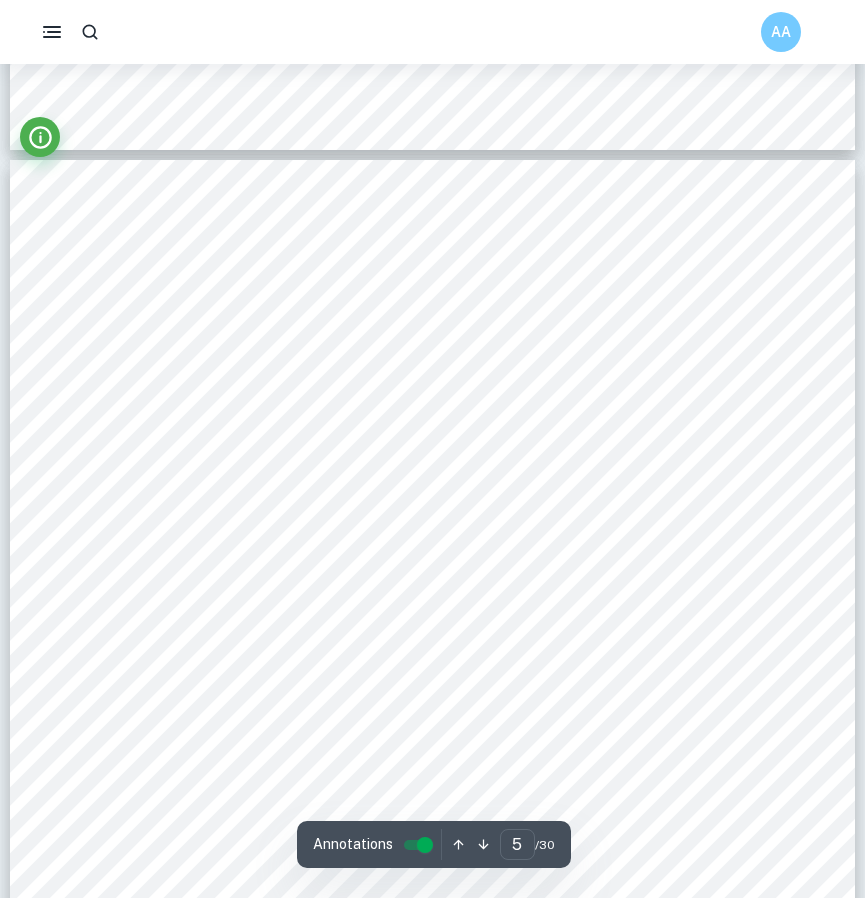 scroll, scrollTop: 4678, scrollLeft: 0, axis: vertical 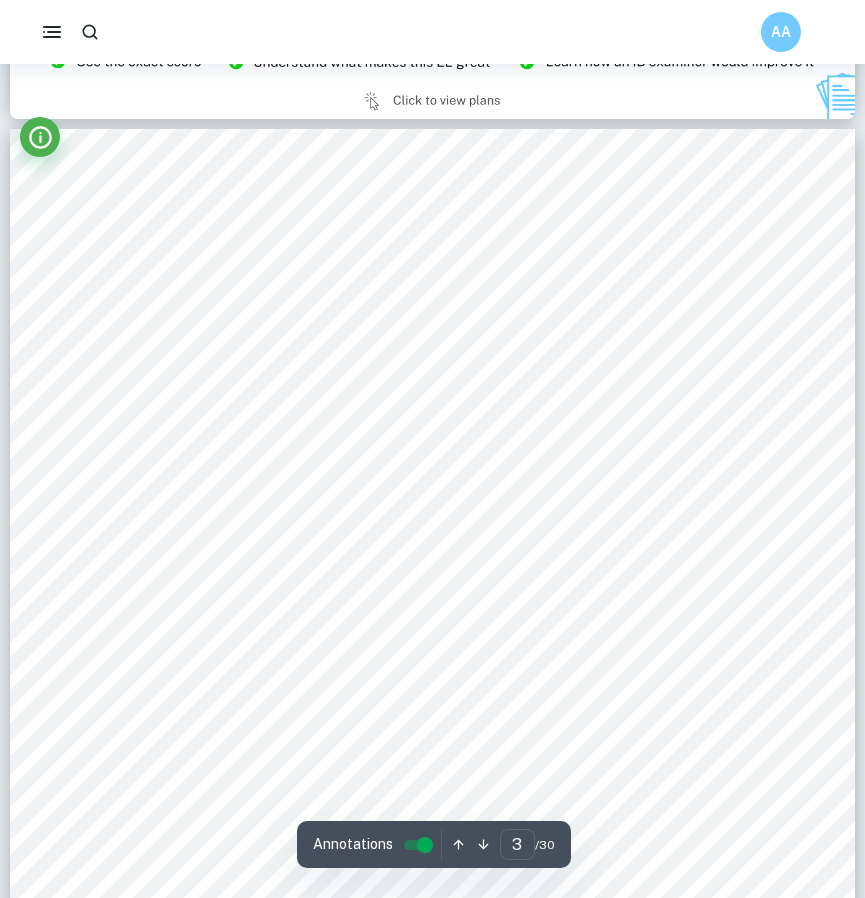 type on "2" 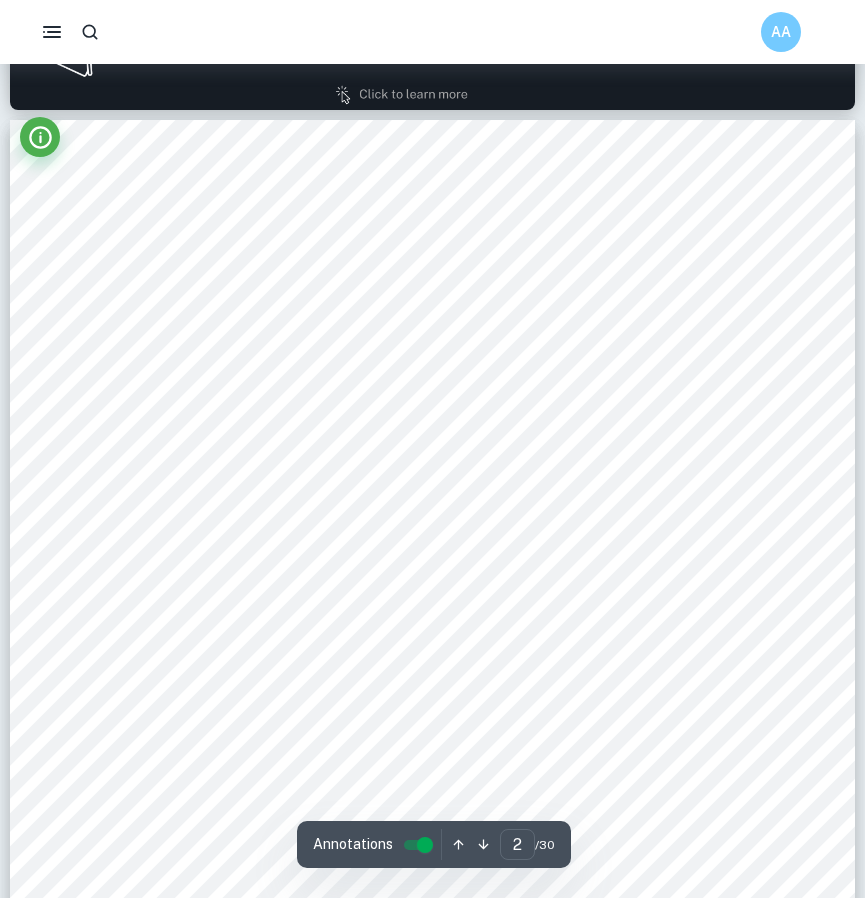 scroll, scrollTop: 1115, scrollLeft: 0, axis: vertical 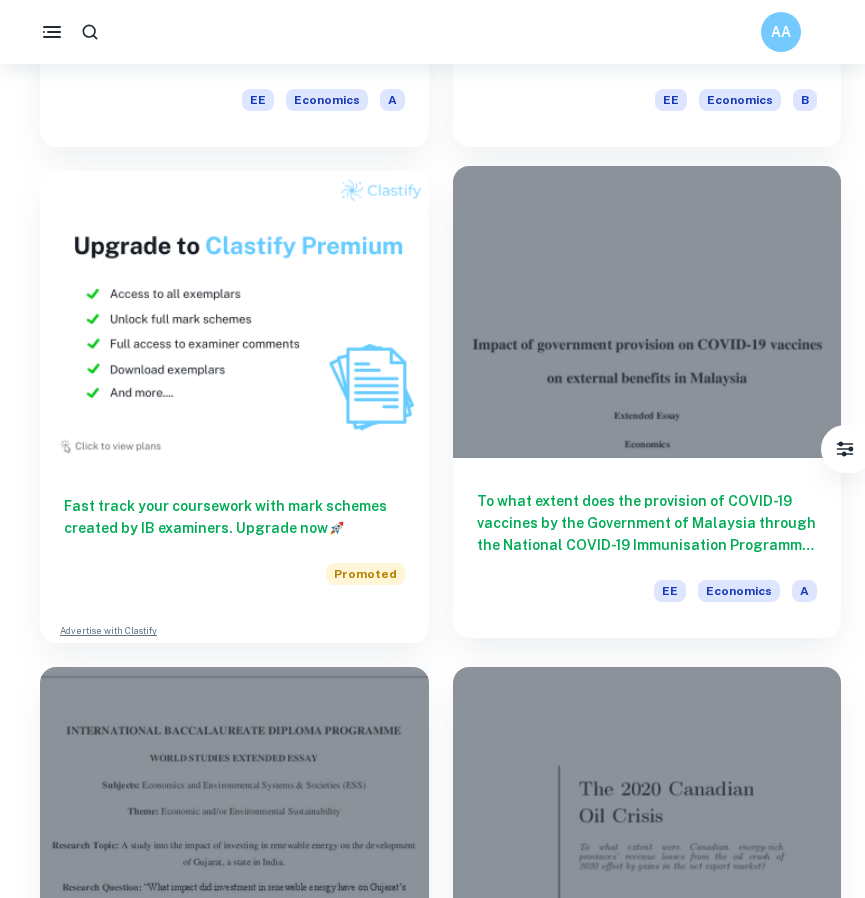 click at bounding box center [647, 311] 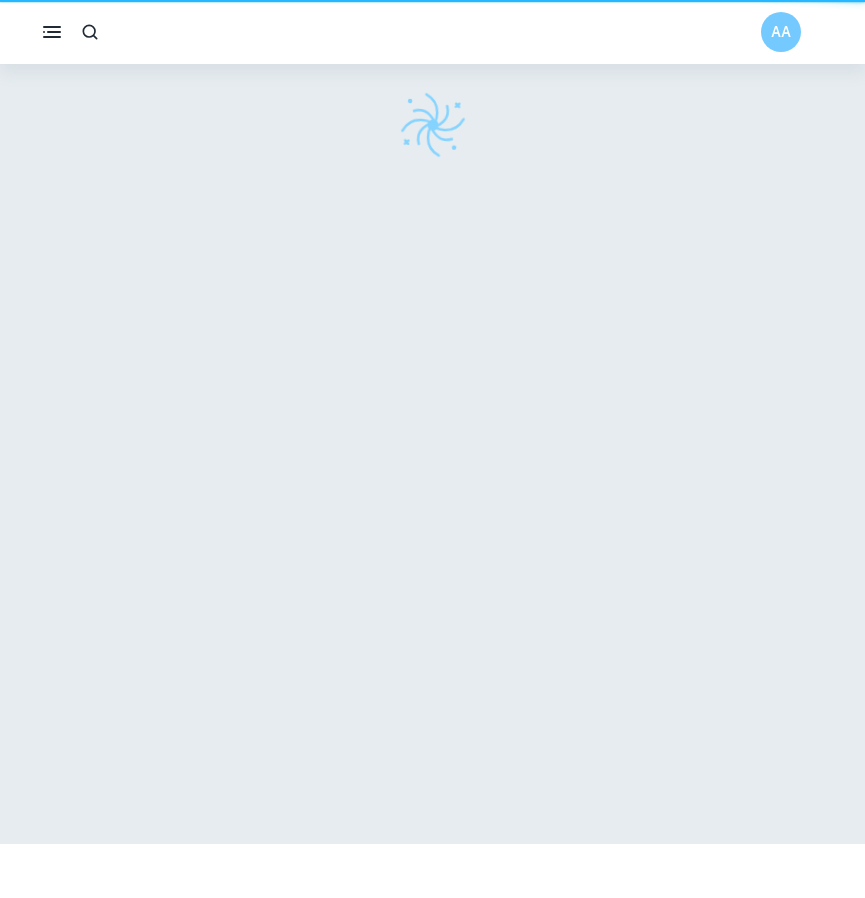scroll, scrollTop: 0, scrollLeft: 0, axis: both 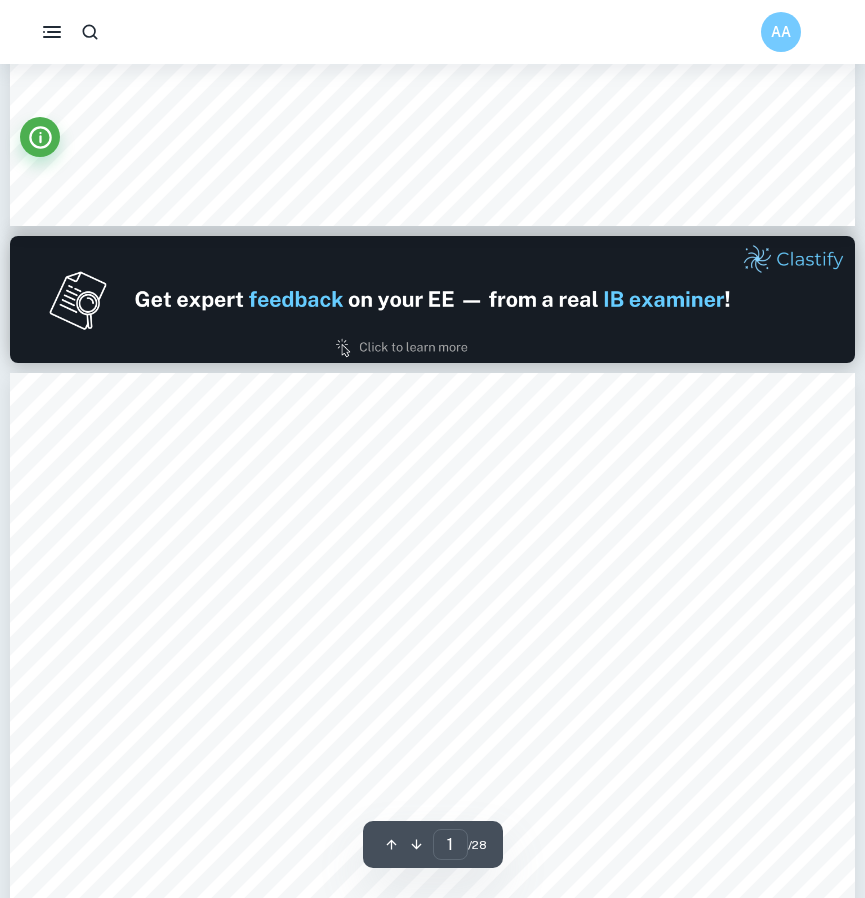 type on "2" 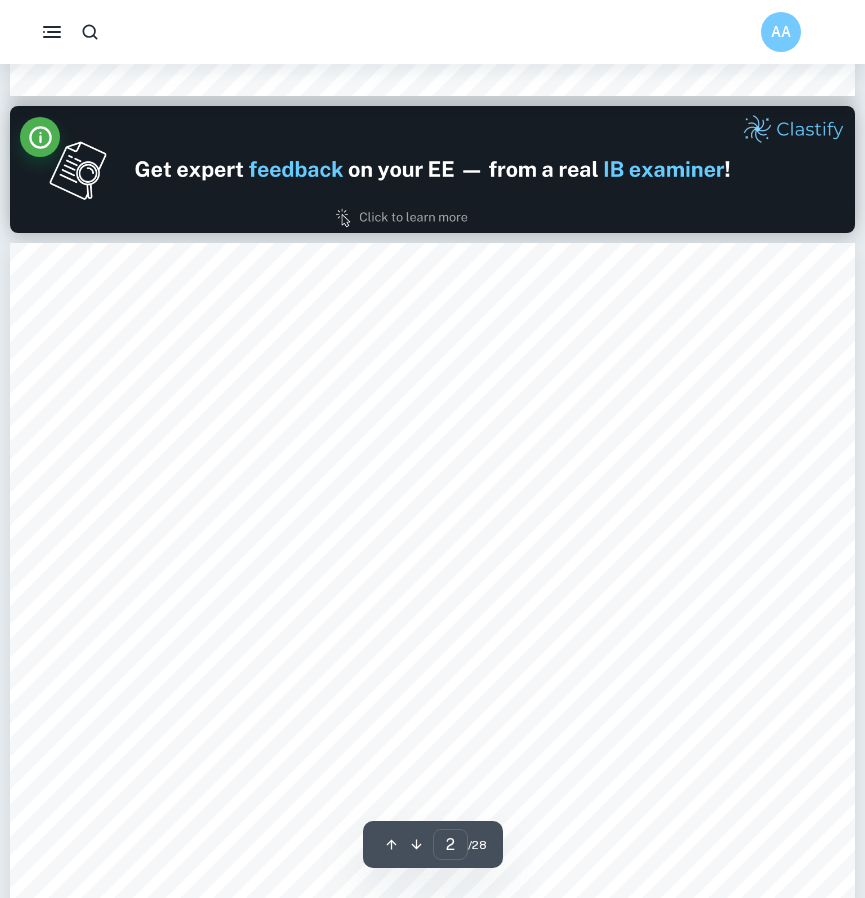 scroll, scrollTop: 1408, scrollLeft: 0, axis: vertical 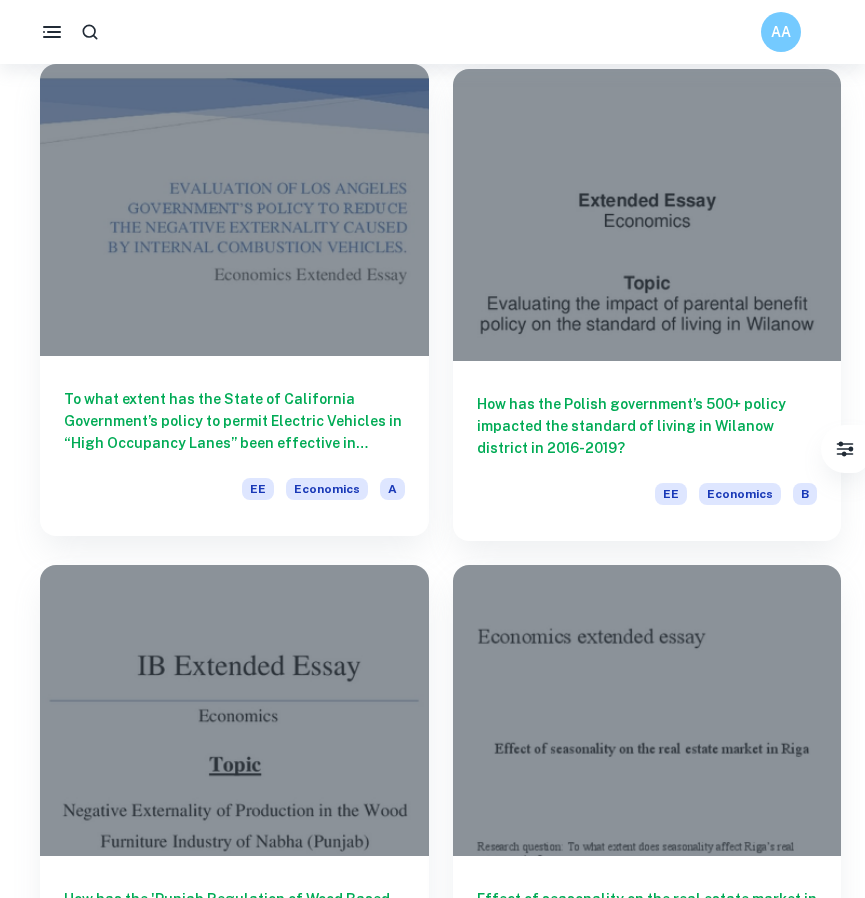 click at bounding box center [234, 209] 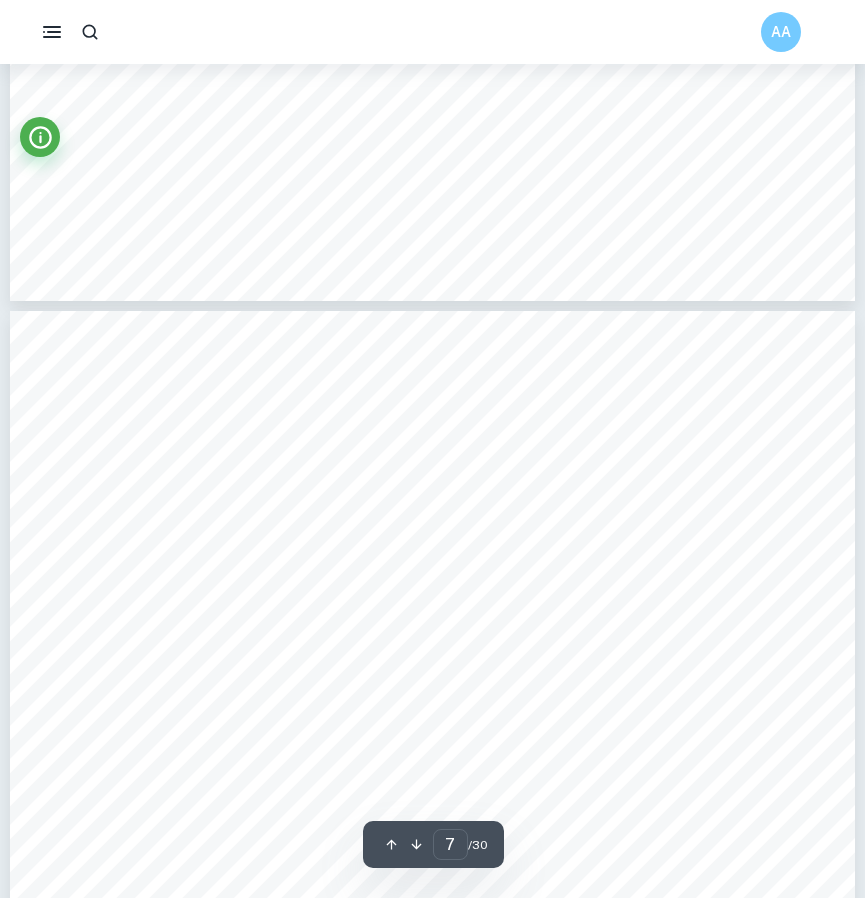 scroll, scrollTop: 7469, scrollLeft: 0, axis: vertical 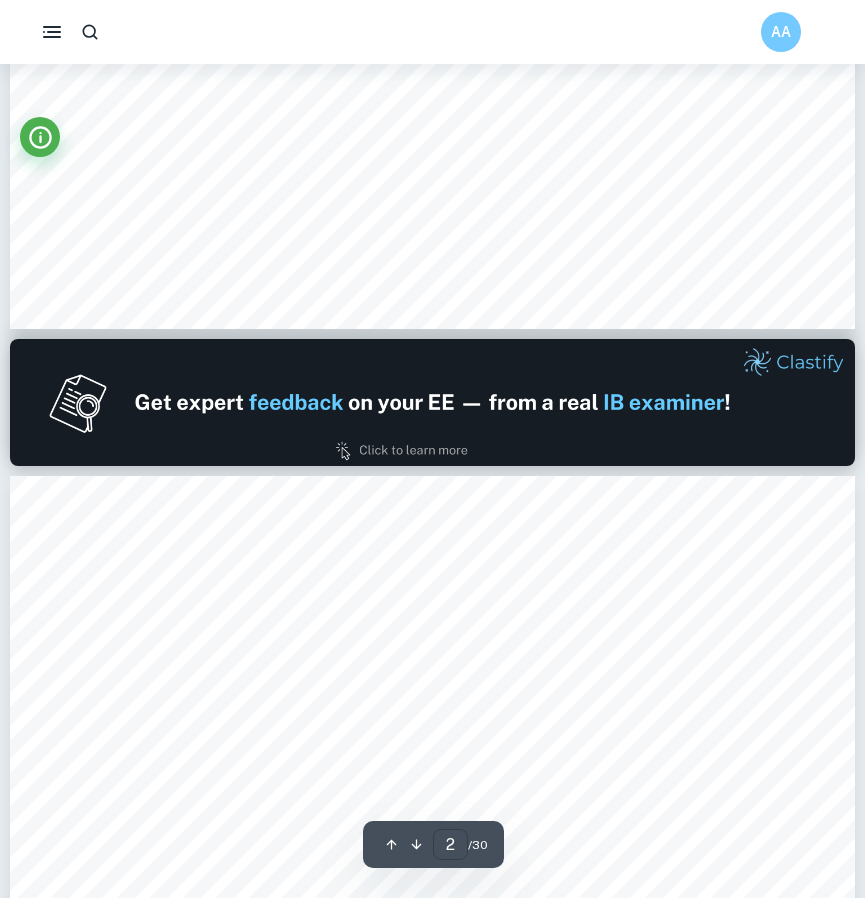 type on "1" 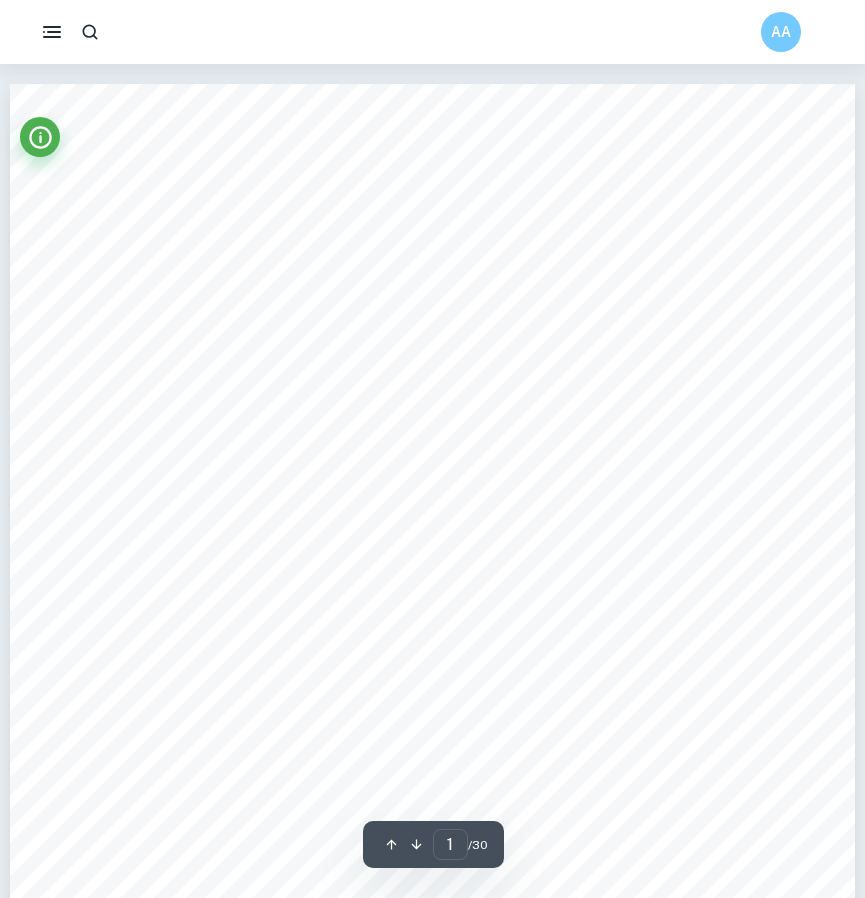 scroll, scrollTop: 0, scrollLeft: 0, axis: both 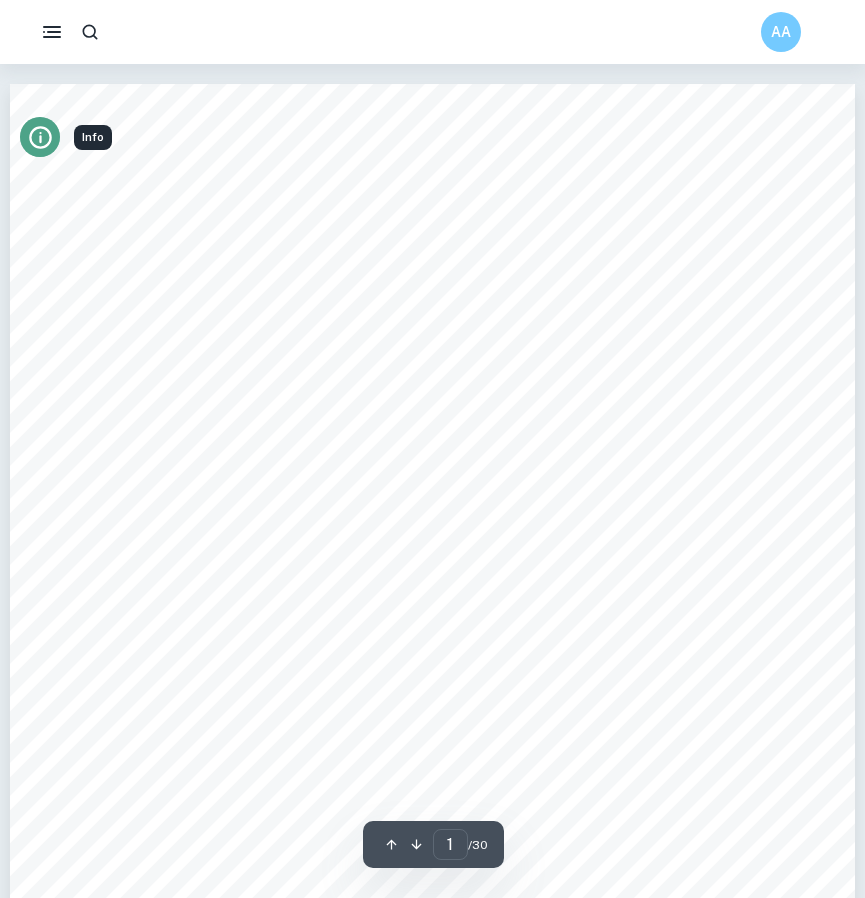 click 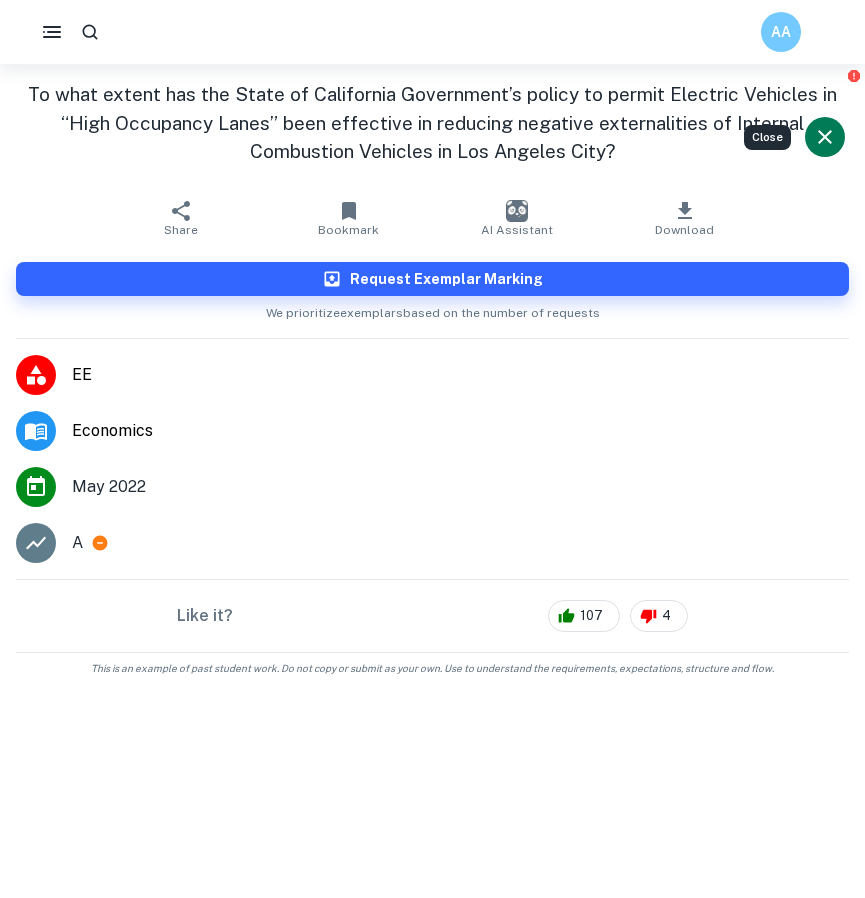 click 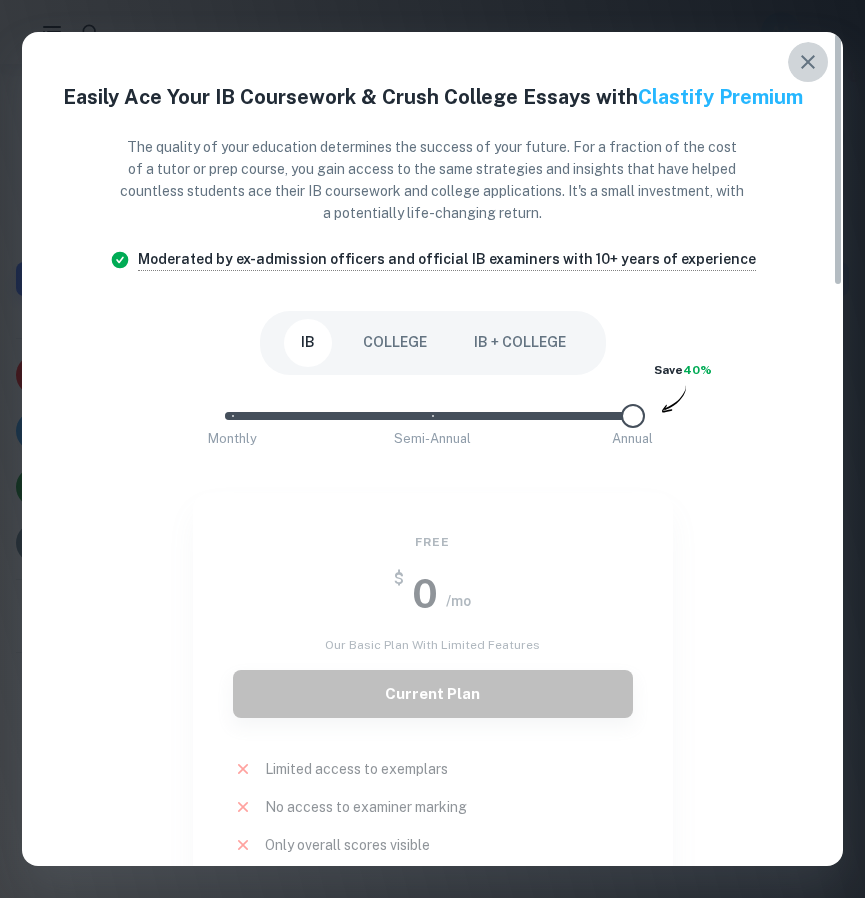 click 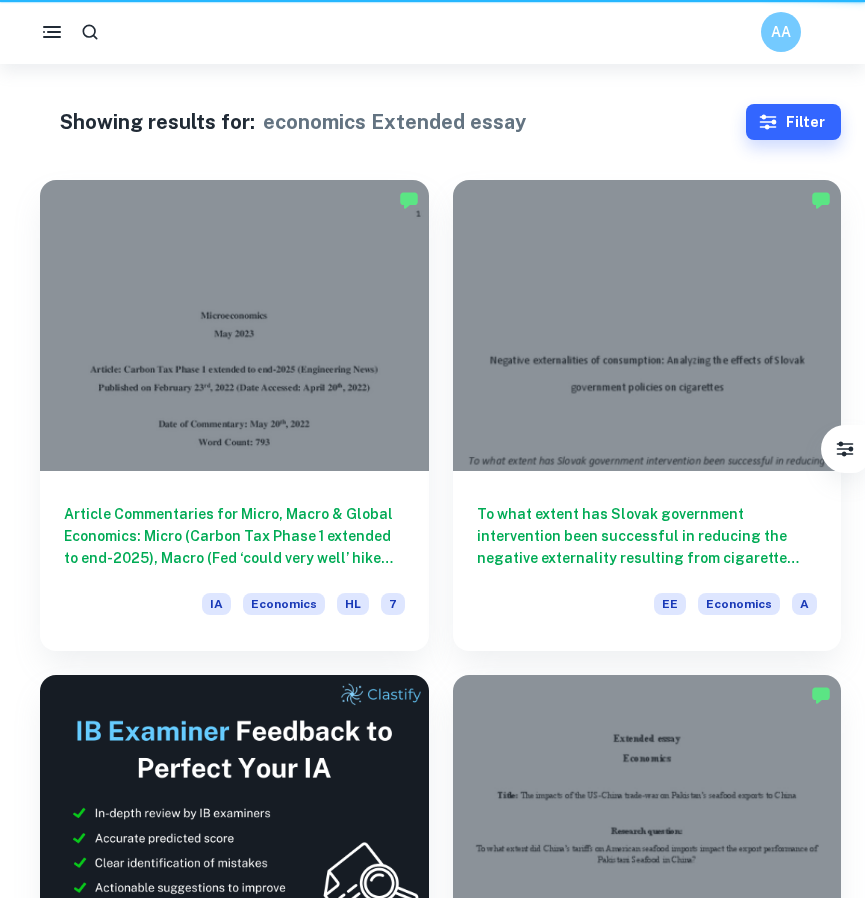 scroll, scrollTop: 3083, scrollLeft: 0, axis: vertical 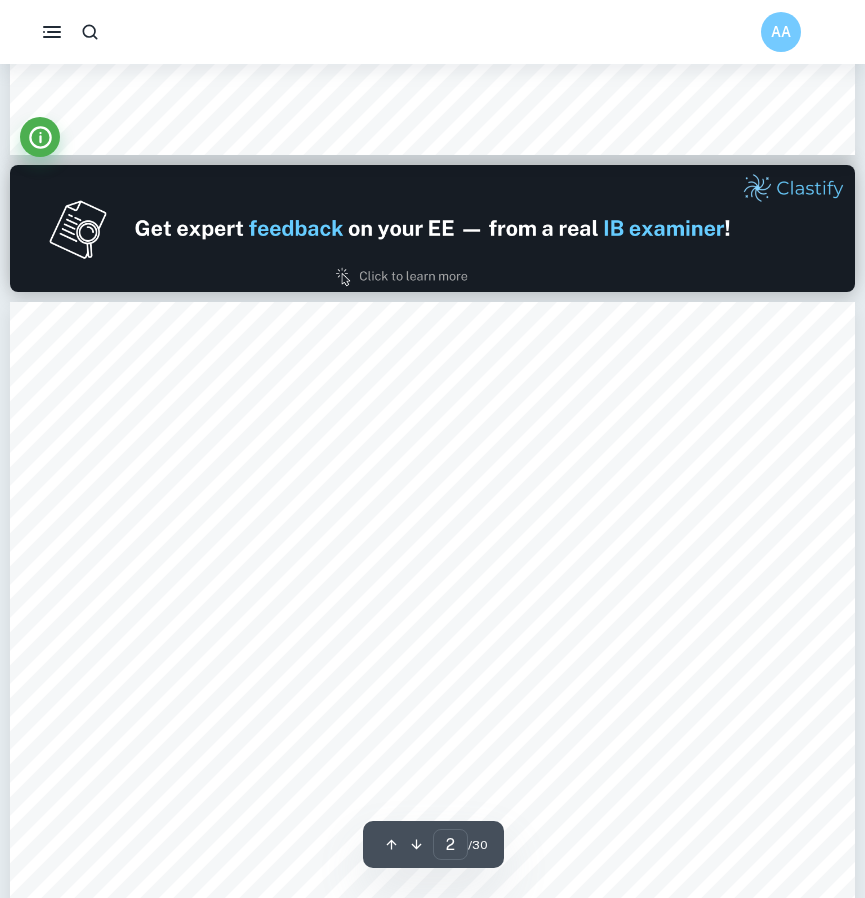 type on "1" 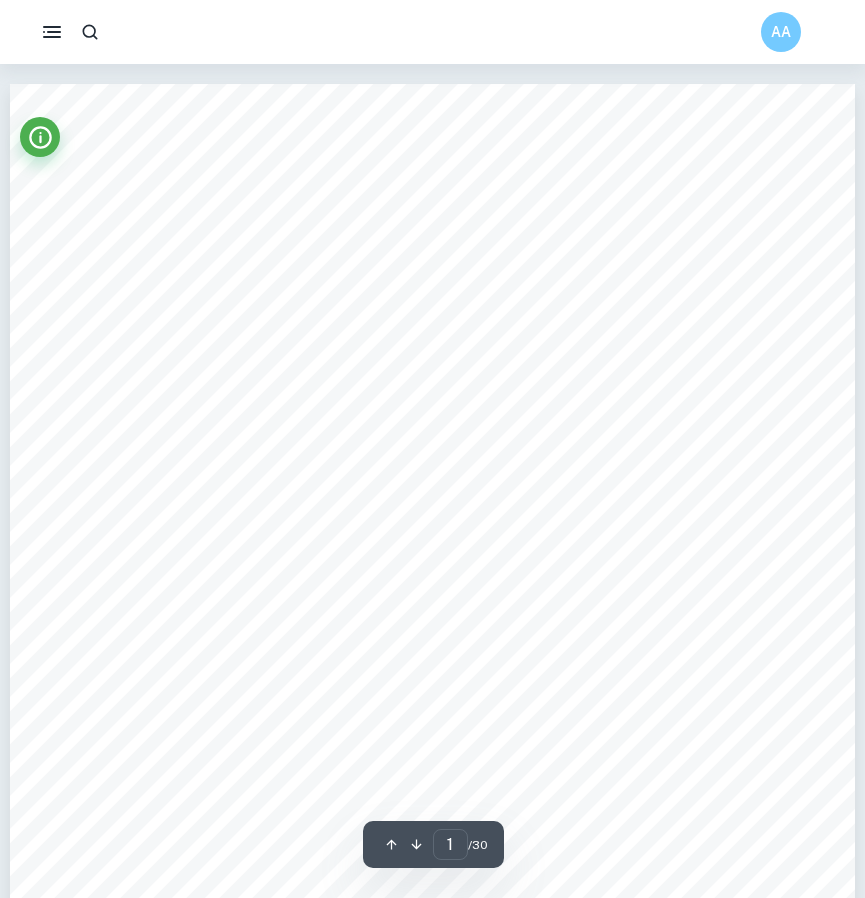 scroll, scrollTop: 0, scrollLeft: 0, axis: both 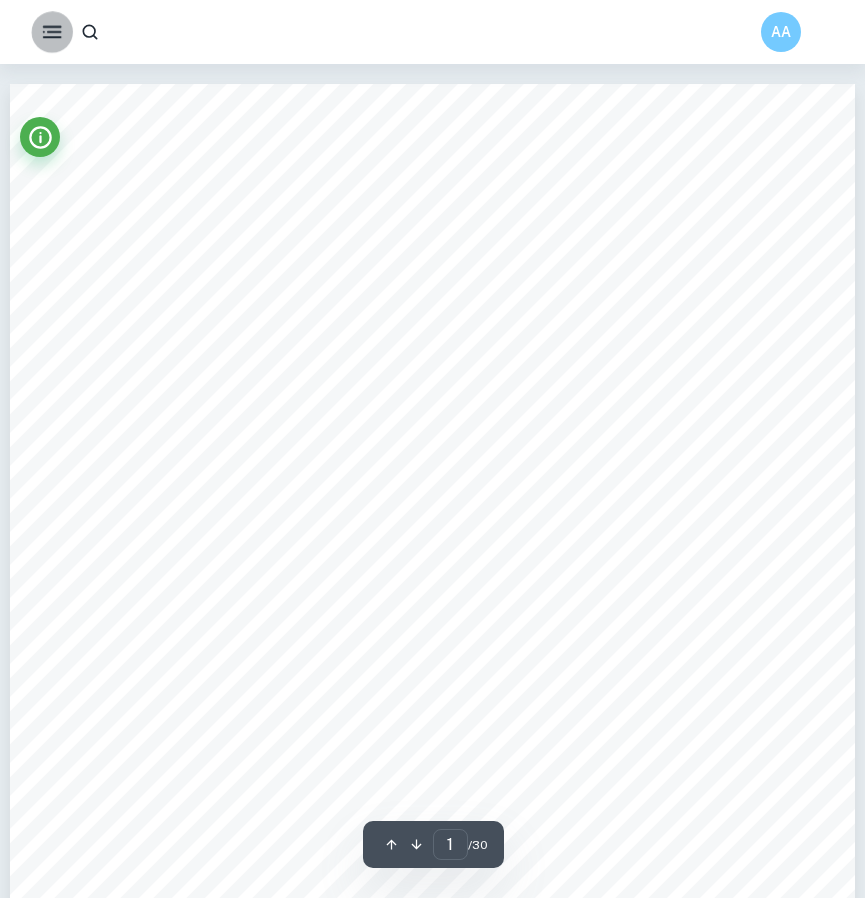 click 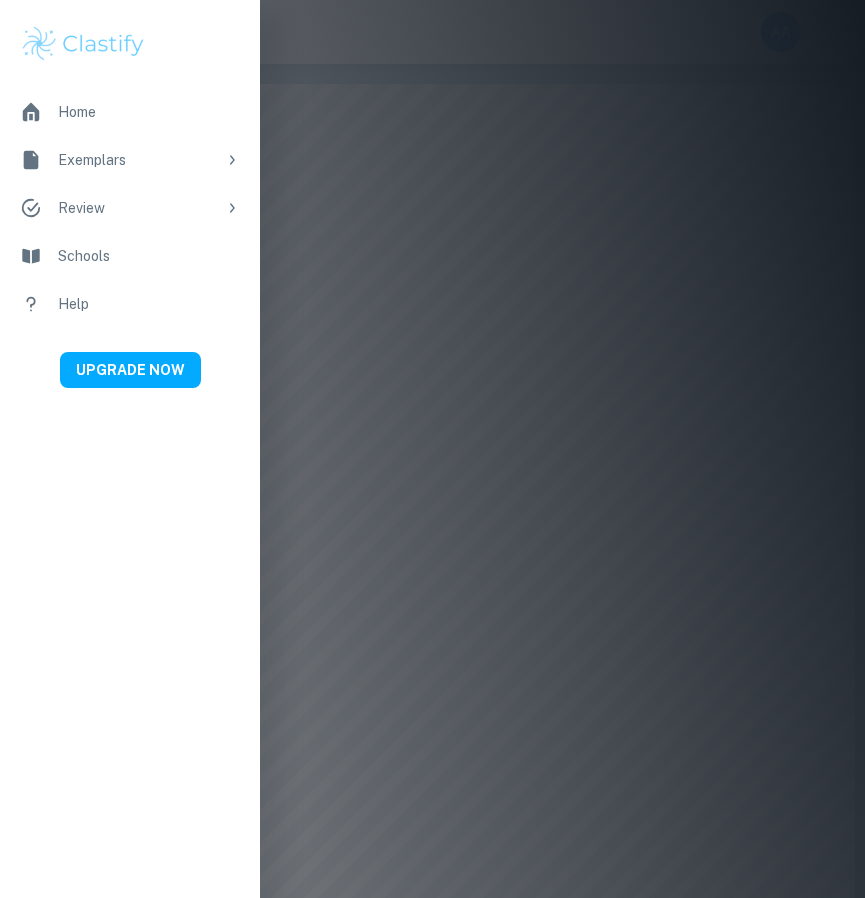 click at bounding box center (432, 449) 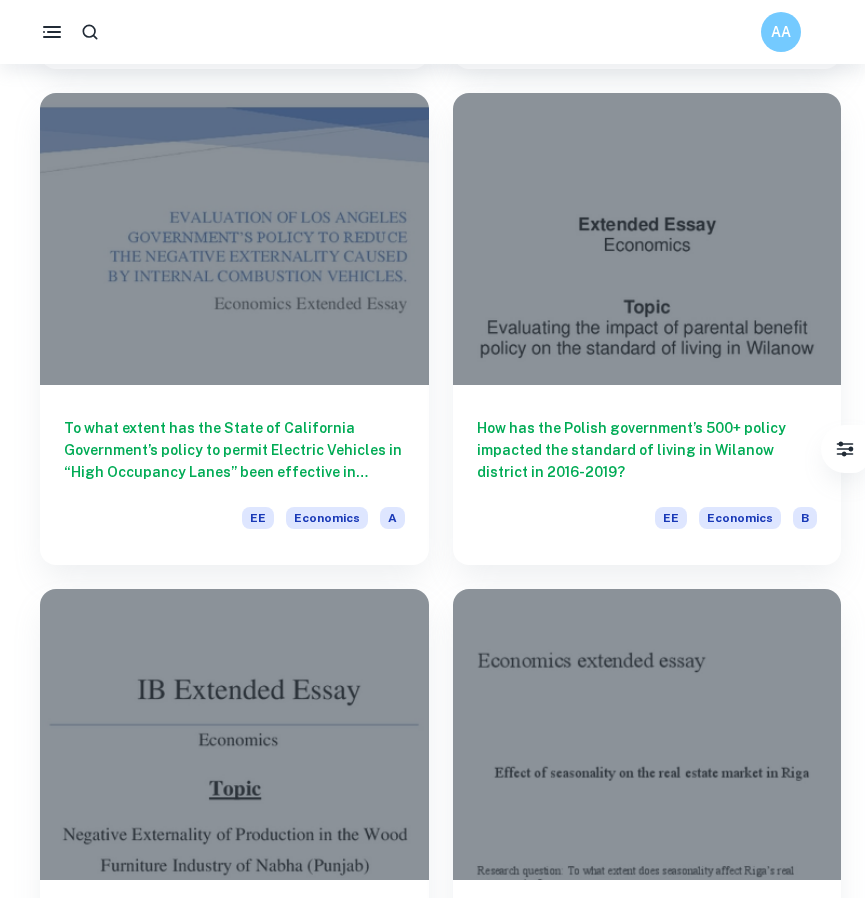 scroll, scrollTop: 3057, scrollLeft: 0, axis: vertical 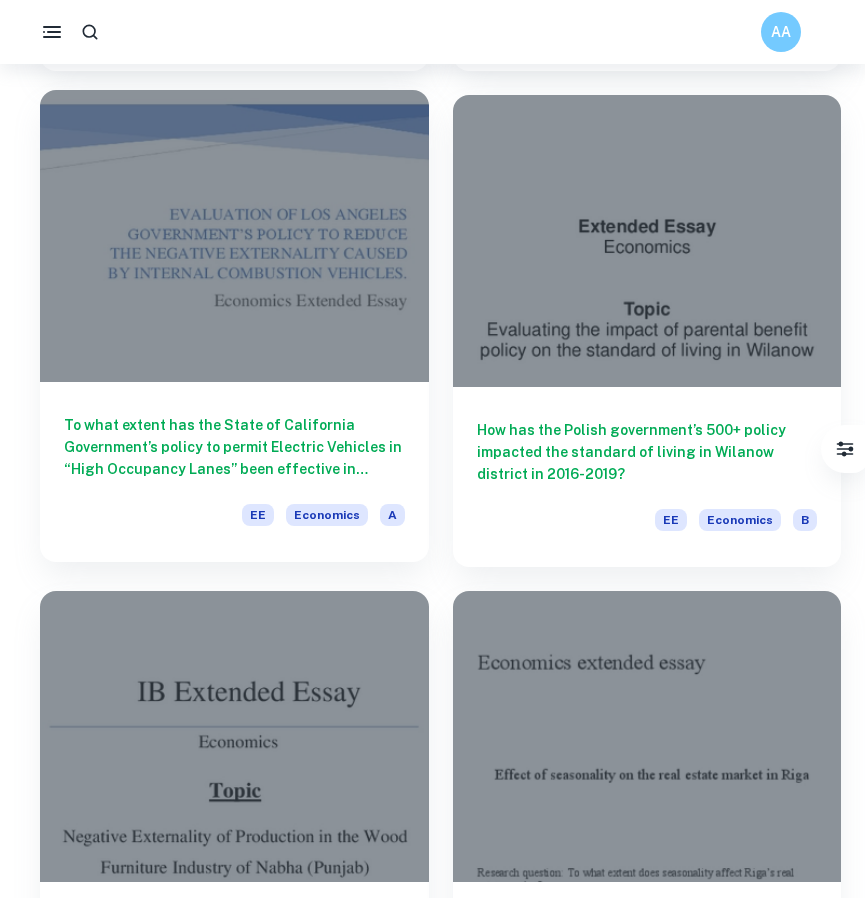 click on "To what extent has the State of California Government’s policy to permit Electric Vehicles in “High Occupancy Lanes” been effective in reducing negative externalities of Internal Combustion Vehicles in Los Angeles City?" at bounding box center [234, 447] 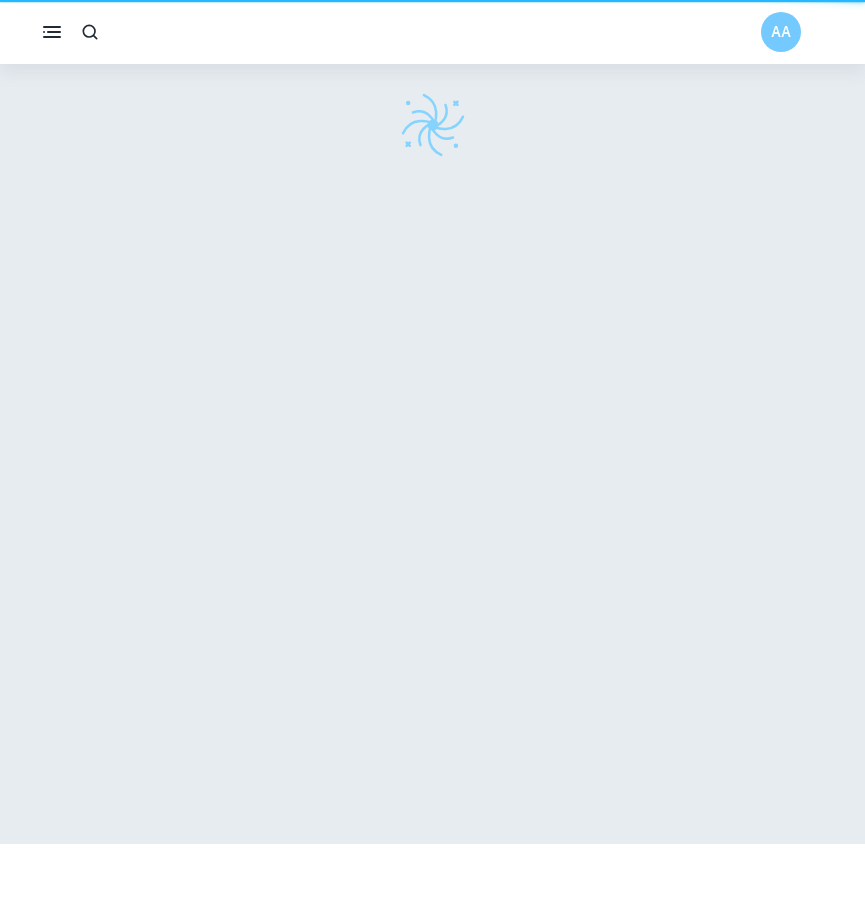 scroll, scrollTop: 0, scrollLeft: 0, axis: both 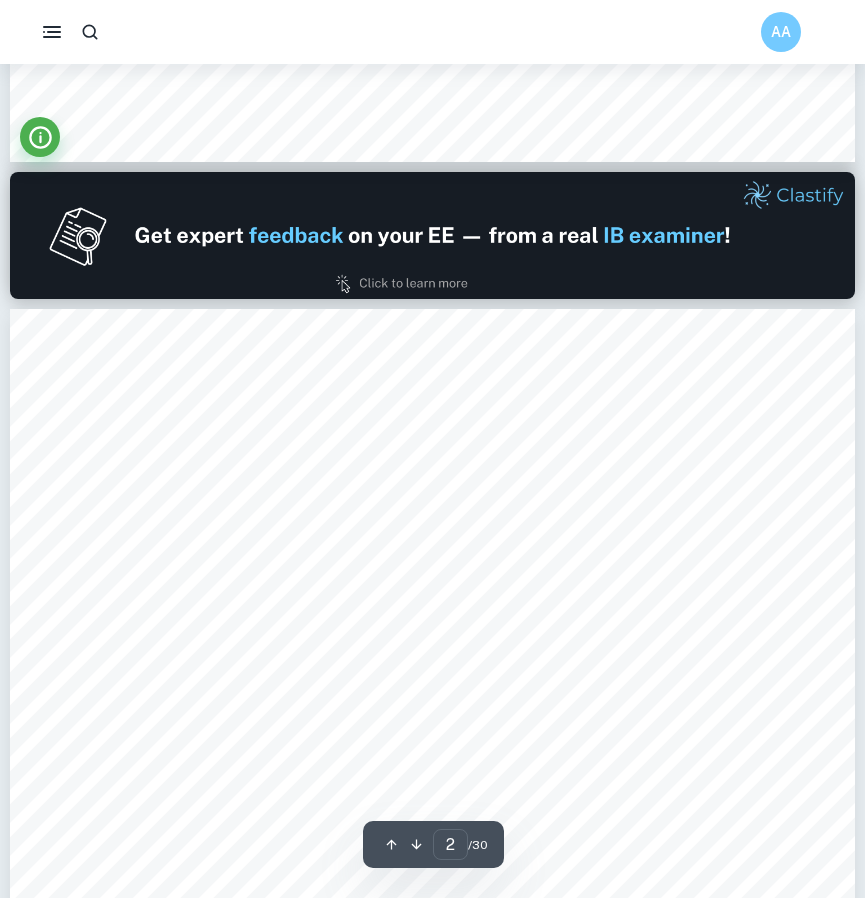 type on "1" 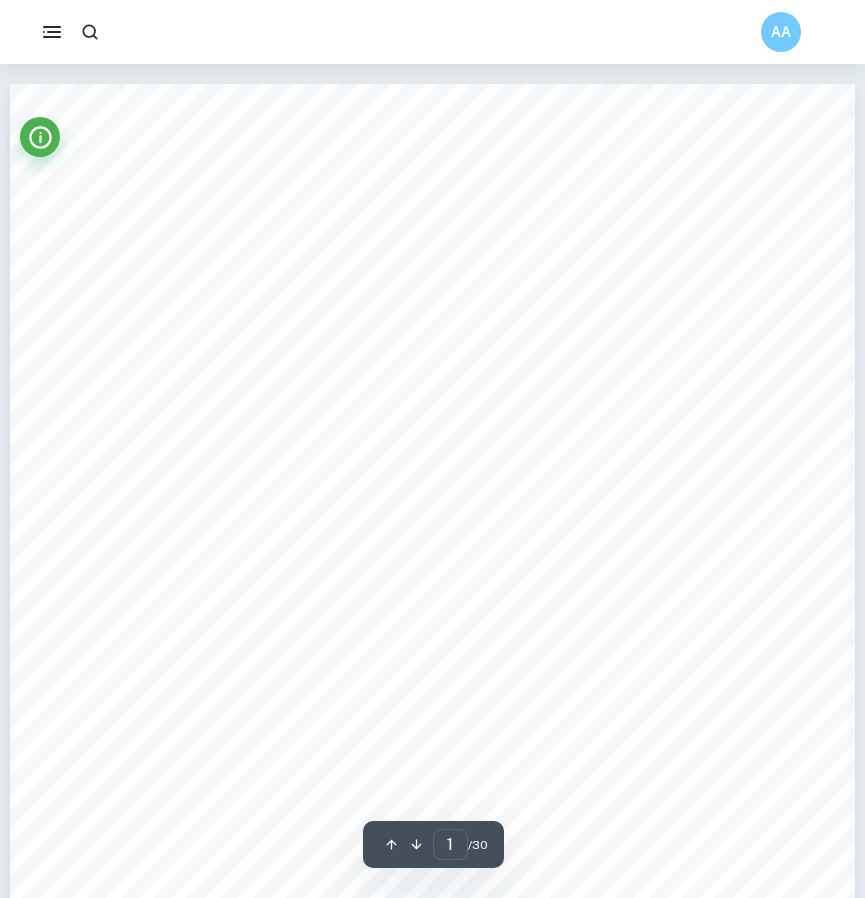 scroll, scrollTop: 0, scrollLeft: 0, axis: both 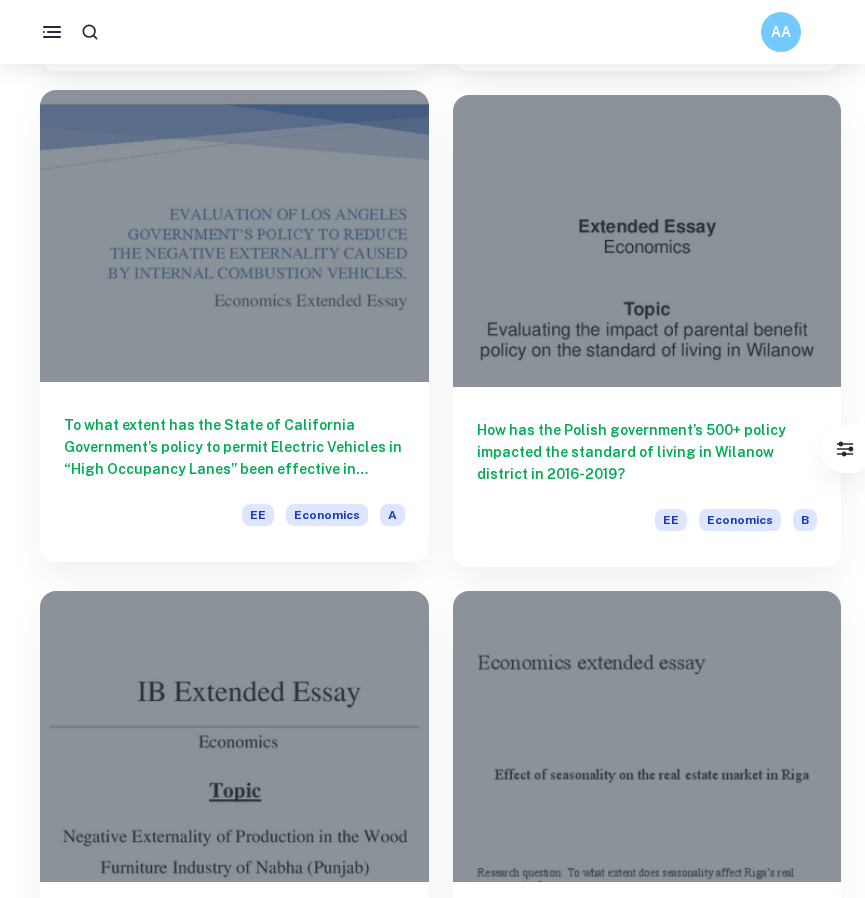 click on "To what extent has the State of California Government’s policy to permit Electric Vehicles in “High Occupancy Lanes” been effective in reducing negative externalities of Internal Combustion Vehicles in Los Angeles City?" at bounding box center [234, 447] 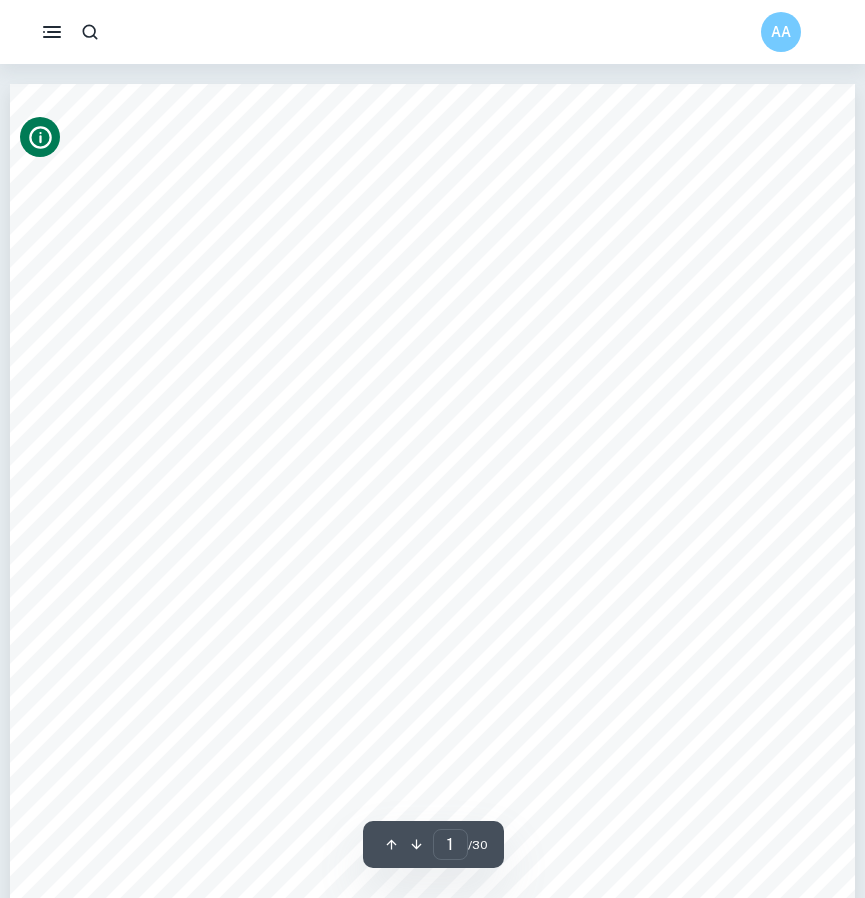 click 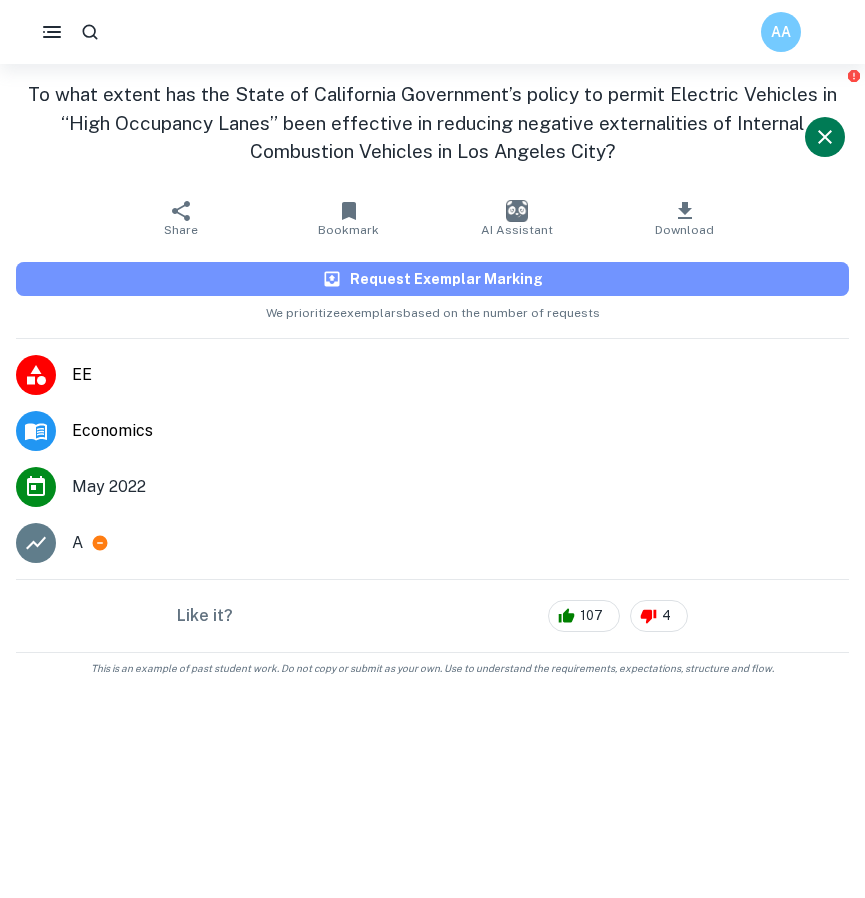 click on "Request Exemplar Marking" at bounding box center [432, 279] 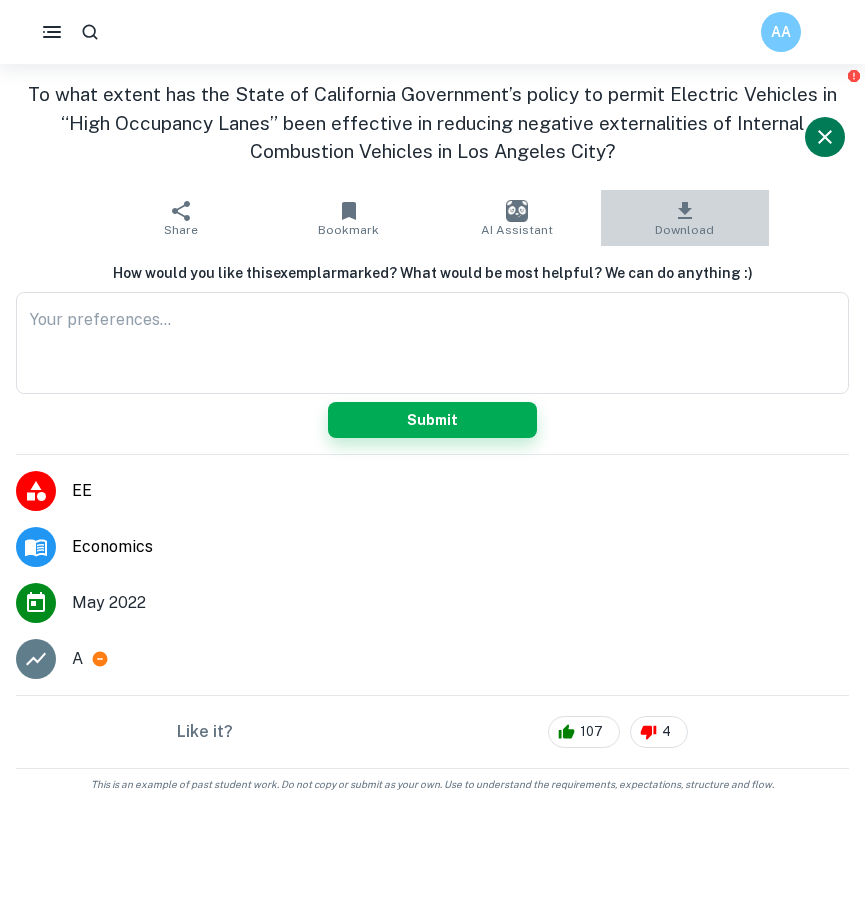 click 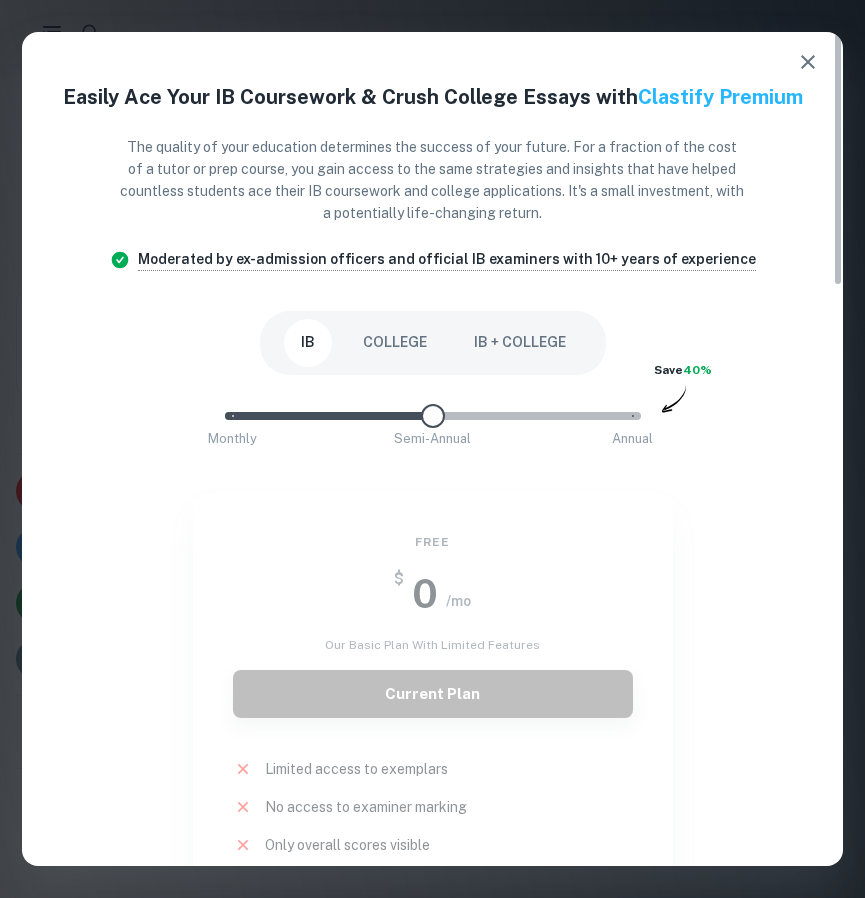 drag, startPoint x: 630, startPoint y: 415, endPoint x: 378, endPoint y: 408, distance: 252.0972 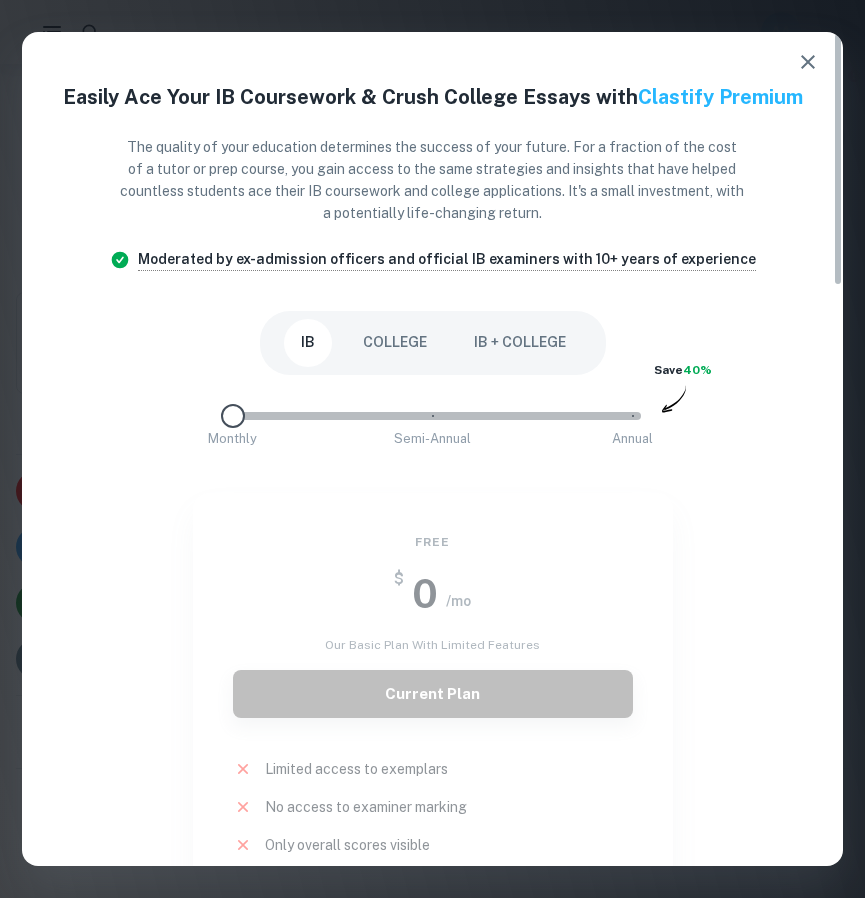 drag, startPoint x: 437, startPoint y: 418, endPoint x: 207, endPoint y: 403, distance: 230.48862 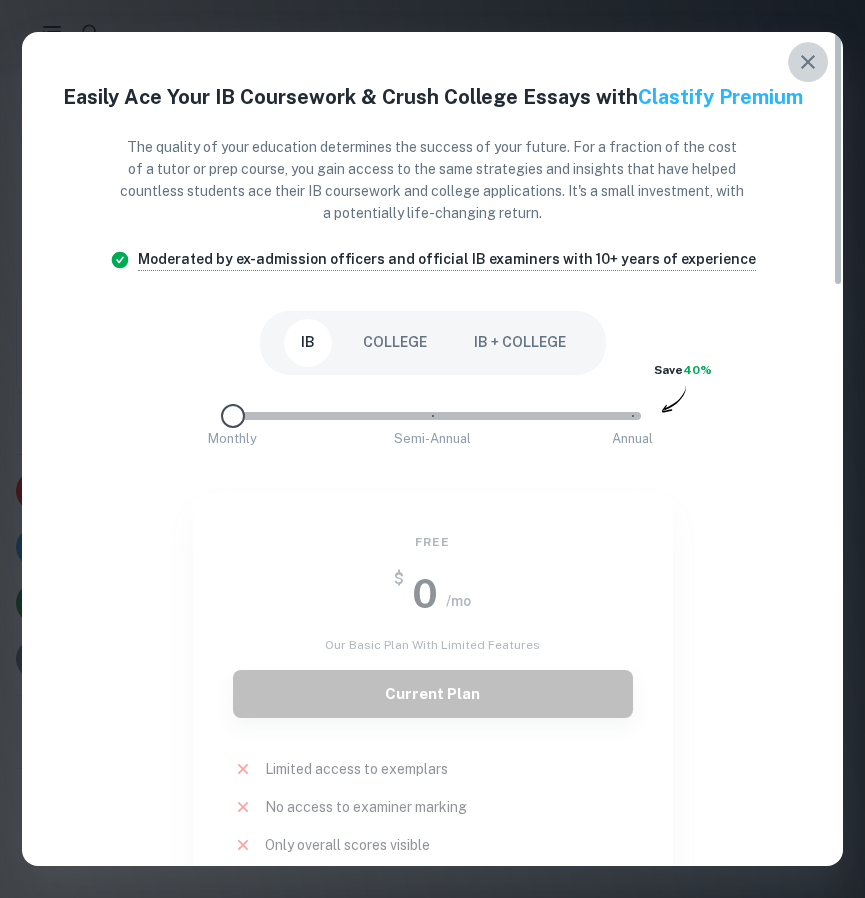 click 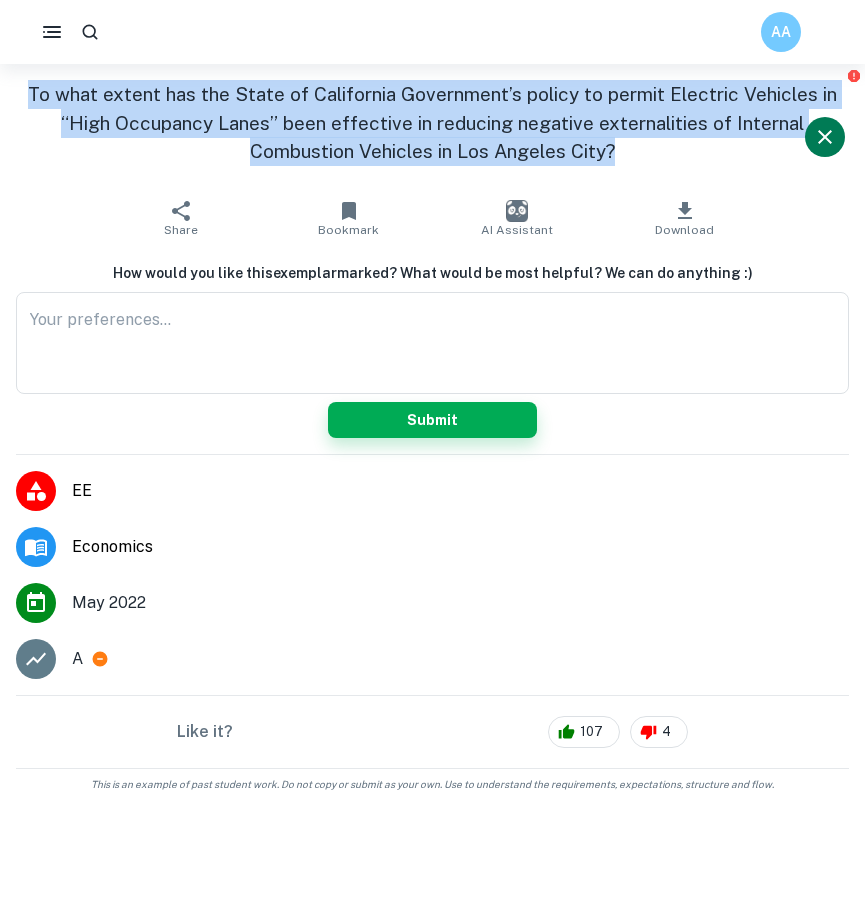 drag, startPoint x: 627, startPoint y: 152, endPoint x: 54, endPoint y: 74, distance: 578.28455 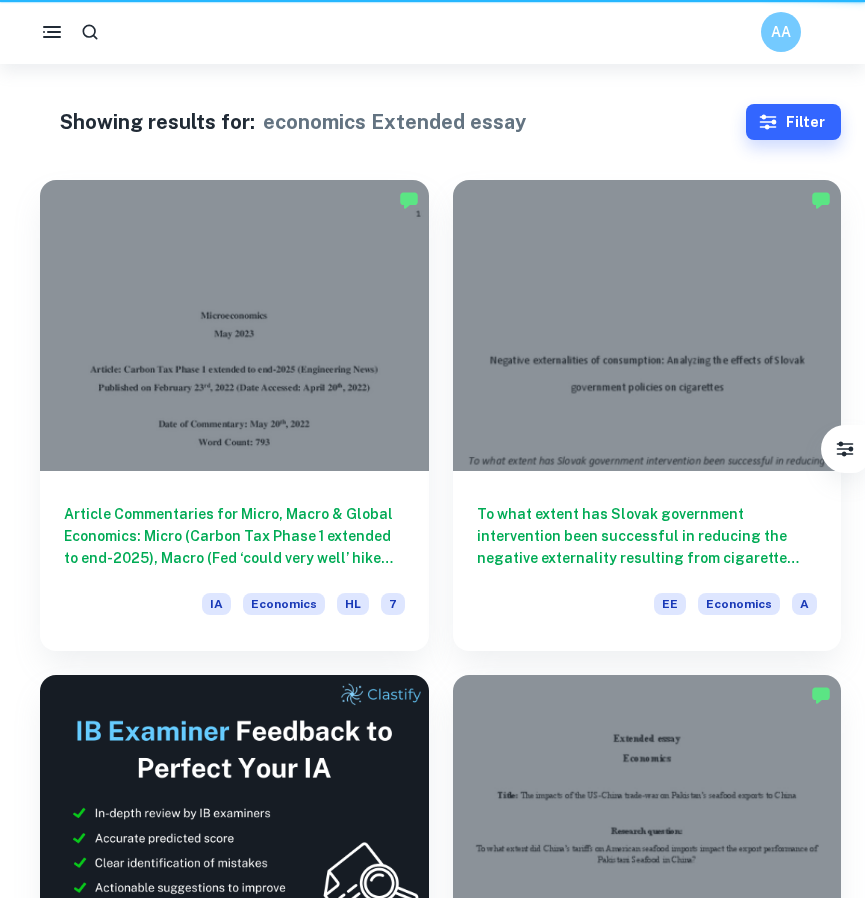 scroll, scrollTop: 3057, scrollLeft: 0, axis: vertical 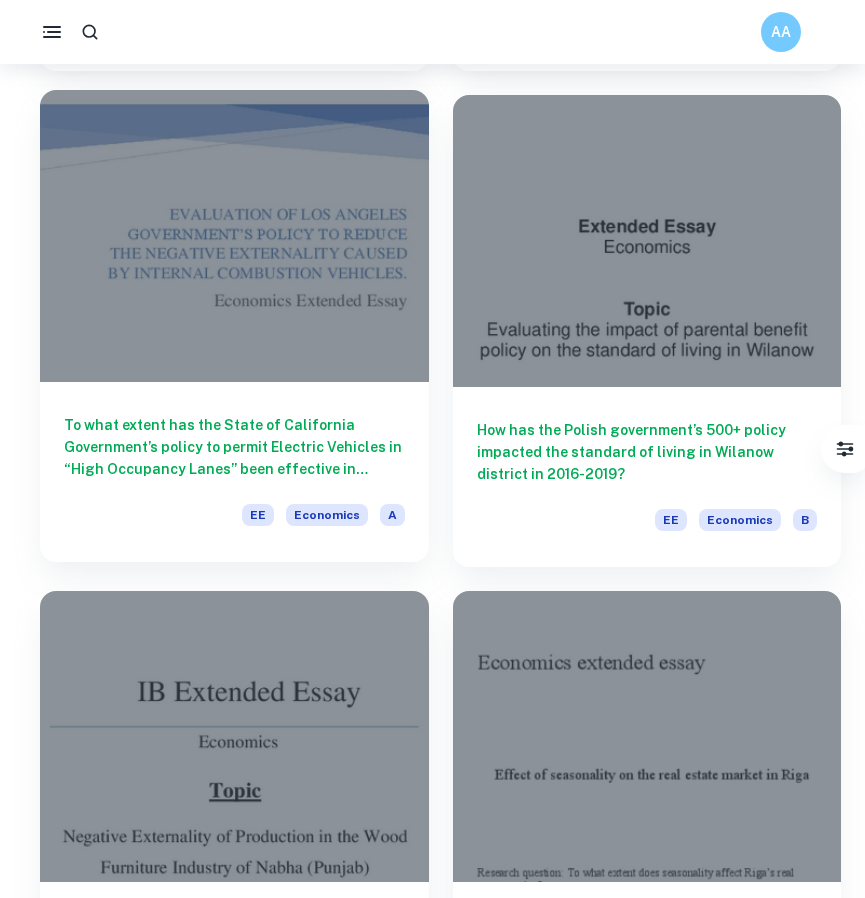click on "To what extent has the State of California Government’s policy to permit Electric Vehicles in “High Occupancy Lanes” been effective in reducing negative externalities of Internal Combustion Vehicles in Los Angeles City?" at bounding box center [234, 447] 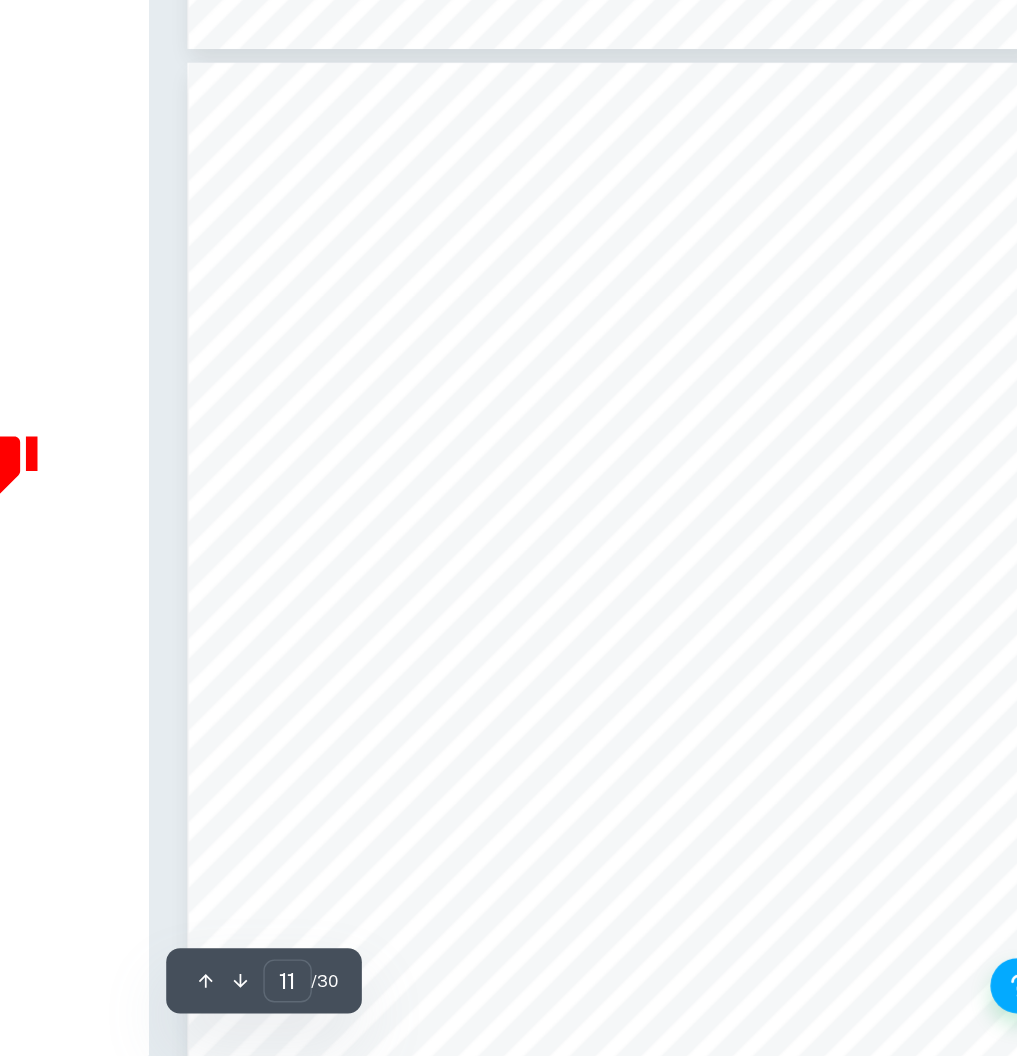 scroll, scrollTop: 8080, scrollLeft: 0, axis: vertical 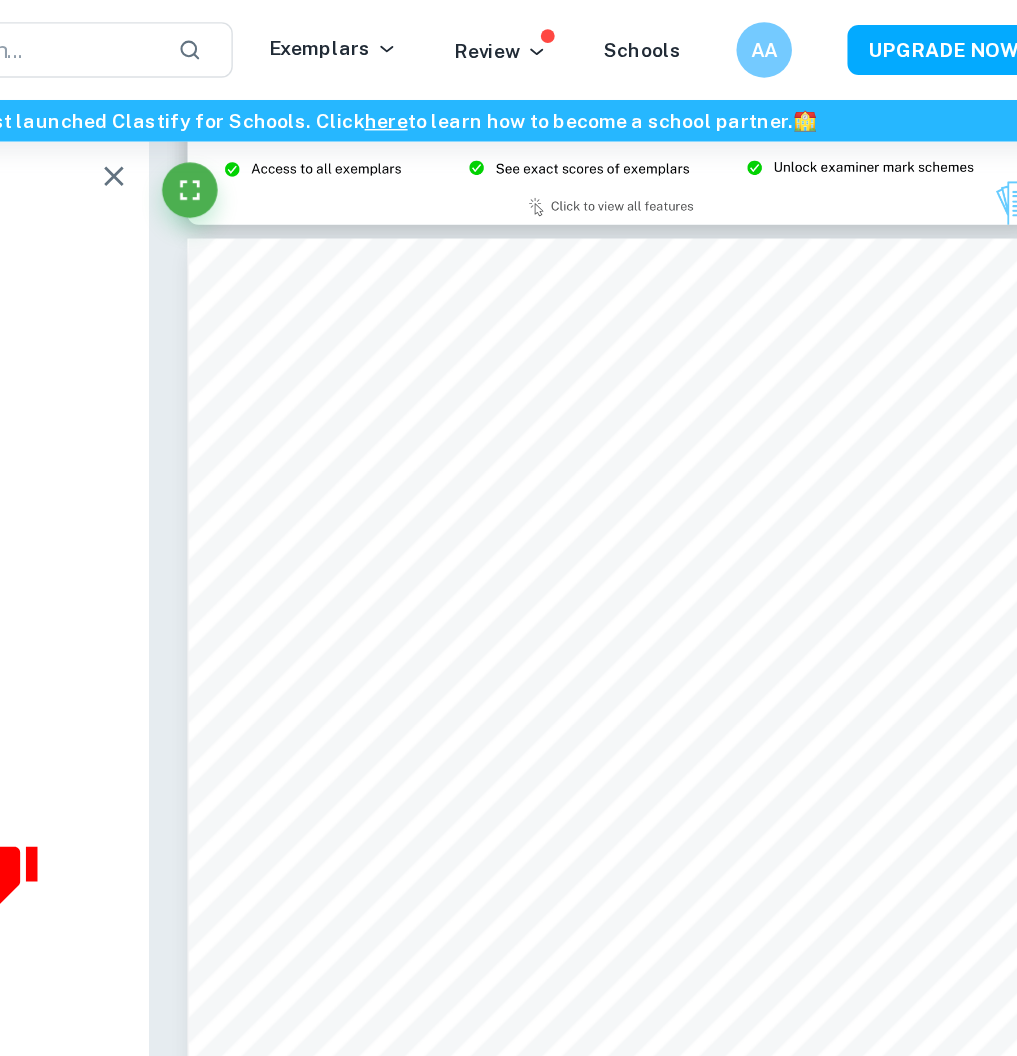 type on "8" 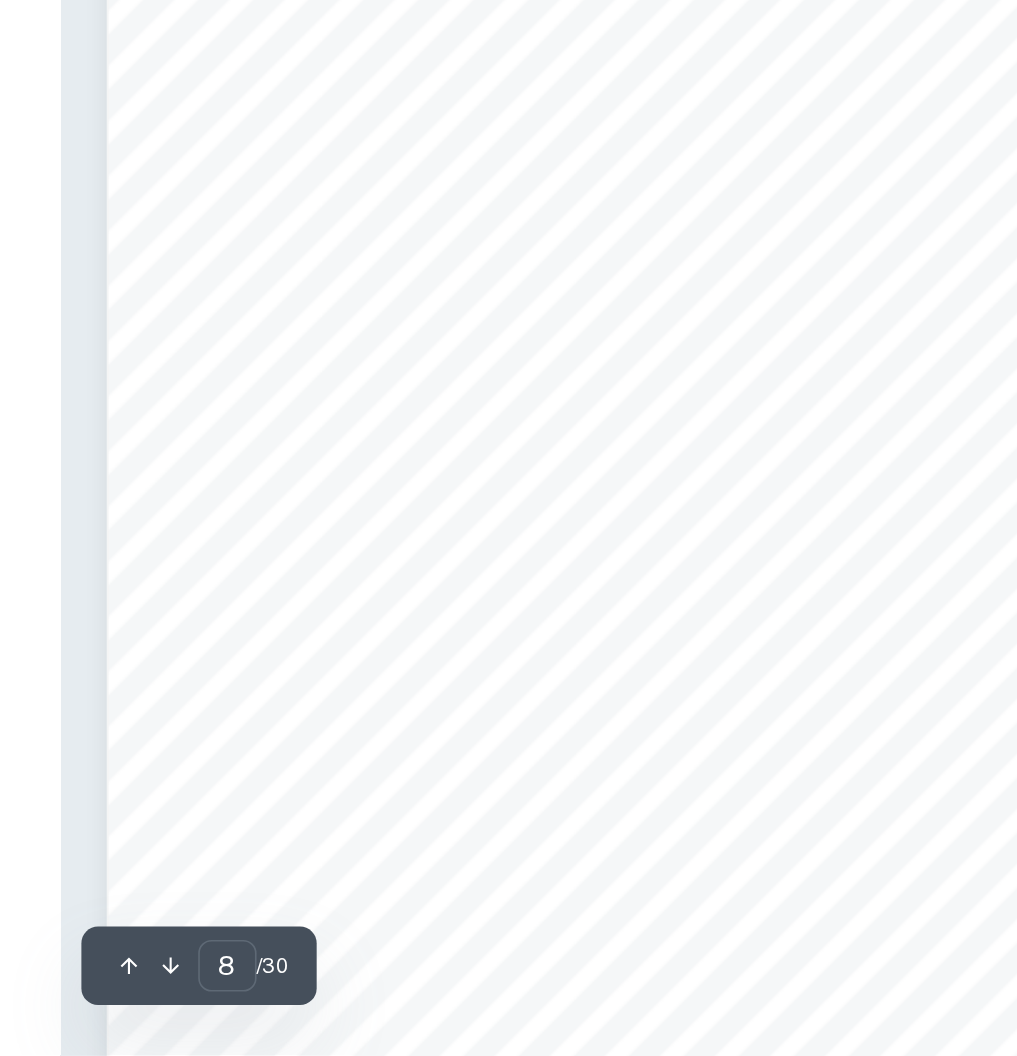 scroll, scrollTop: 5576, scrollLeft: 0, axis: vertical 